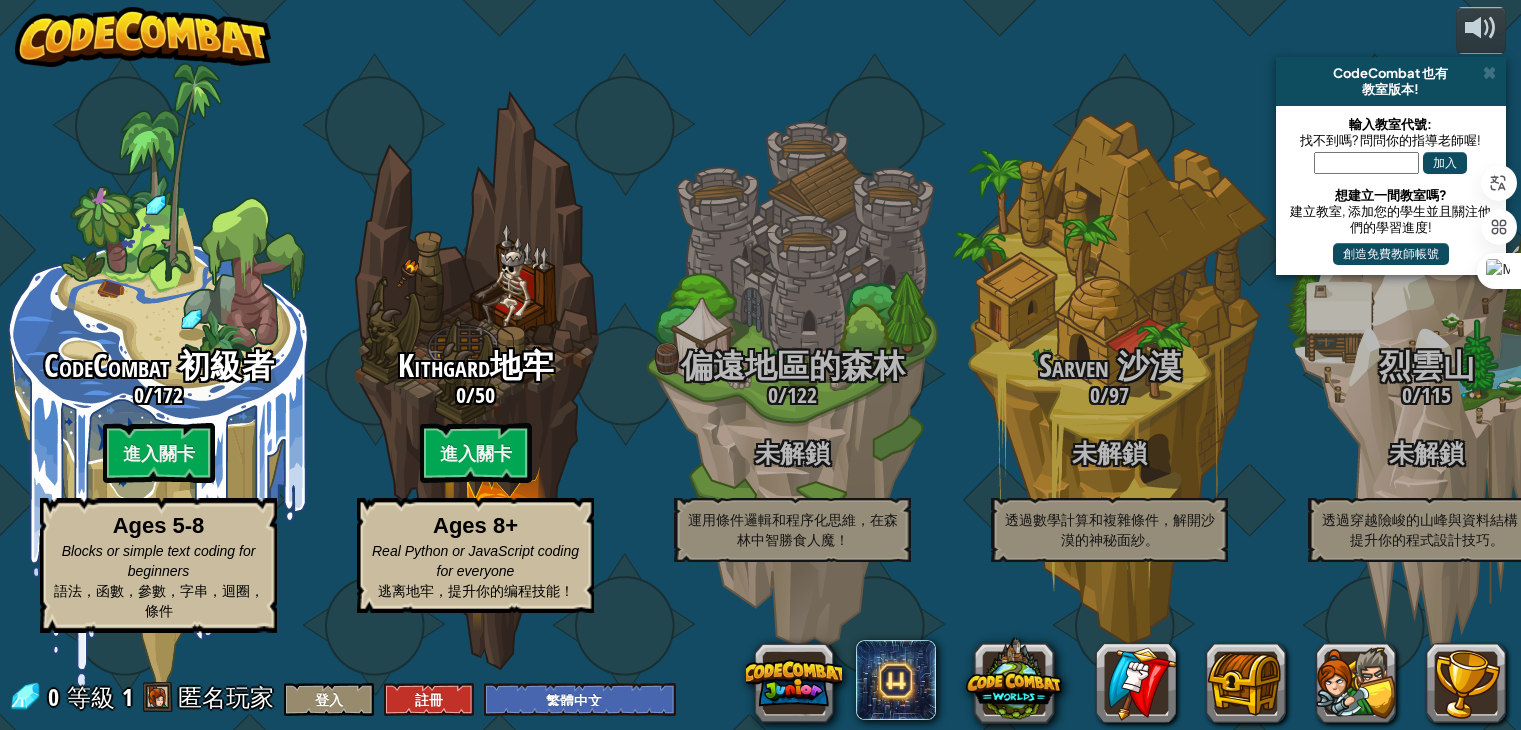 select on "zh-HANT" 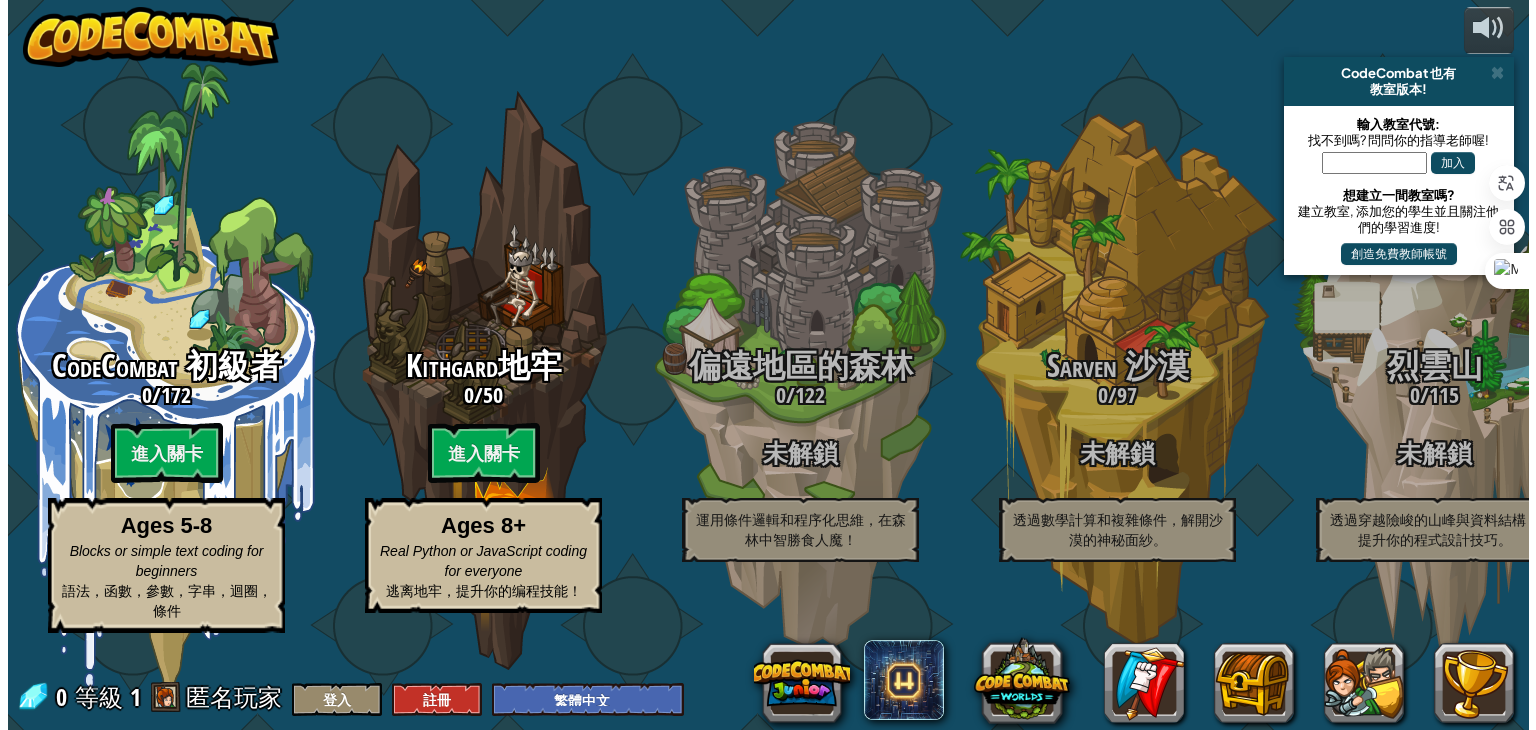 scroll, scrollTop: 0, scrollLeft: 0, axis: both 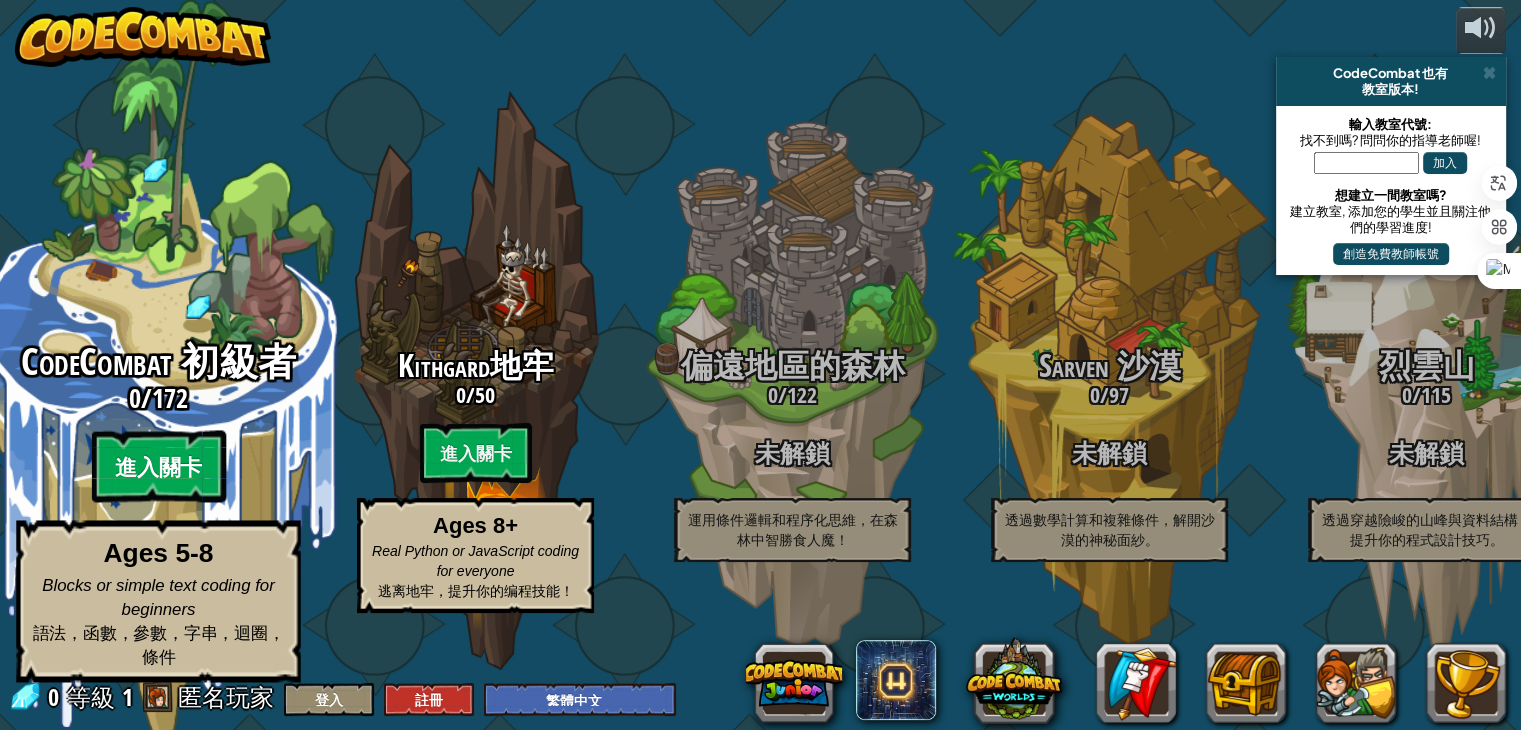 click on "進入關卡" at bounding box center (158, 467) 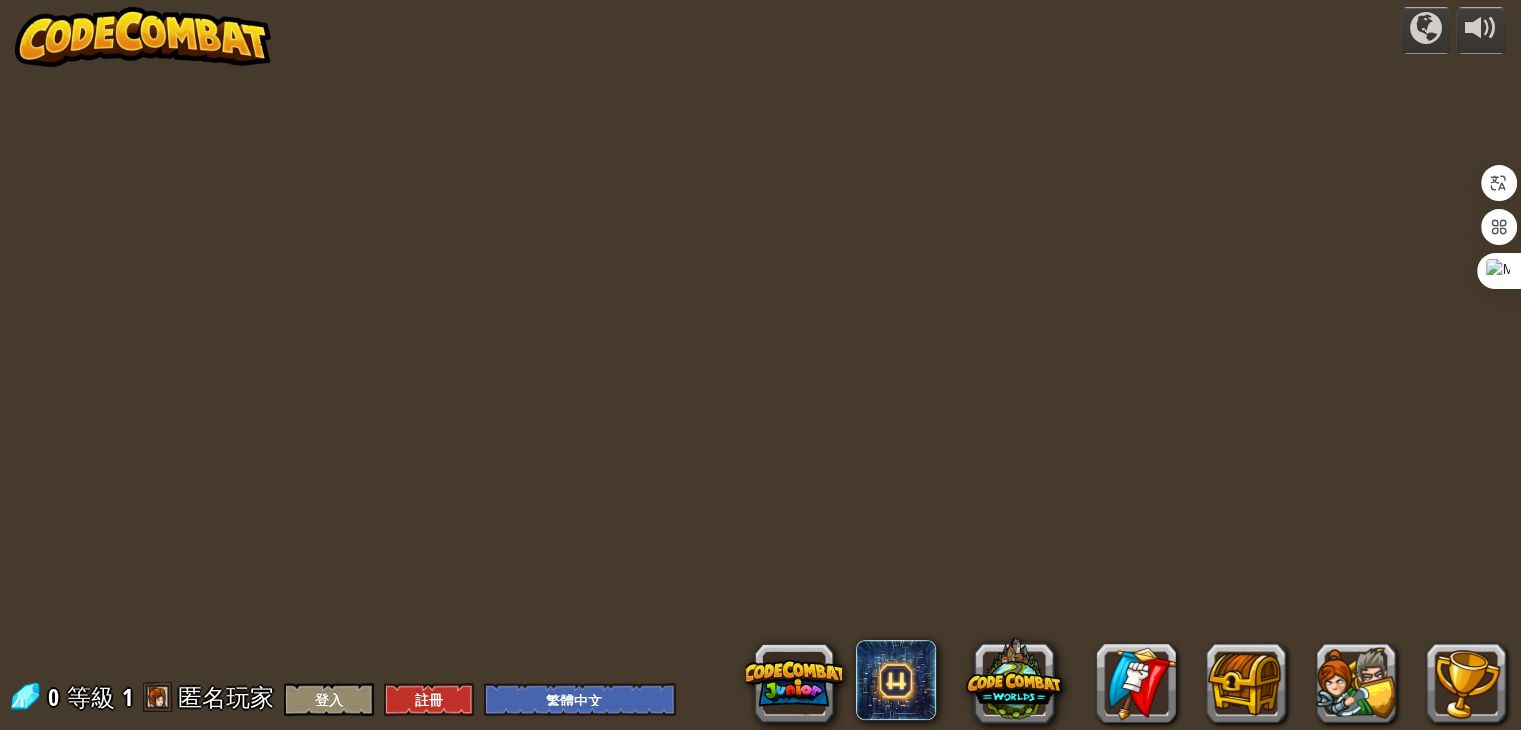 select on "zh-HANT" 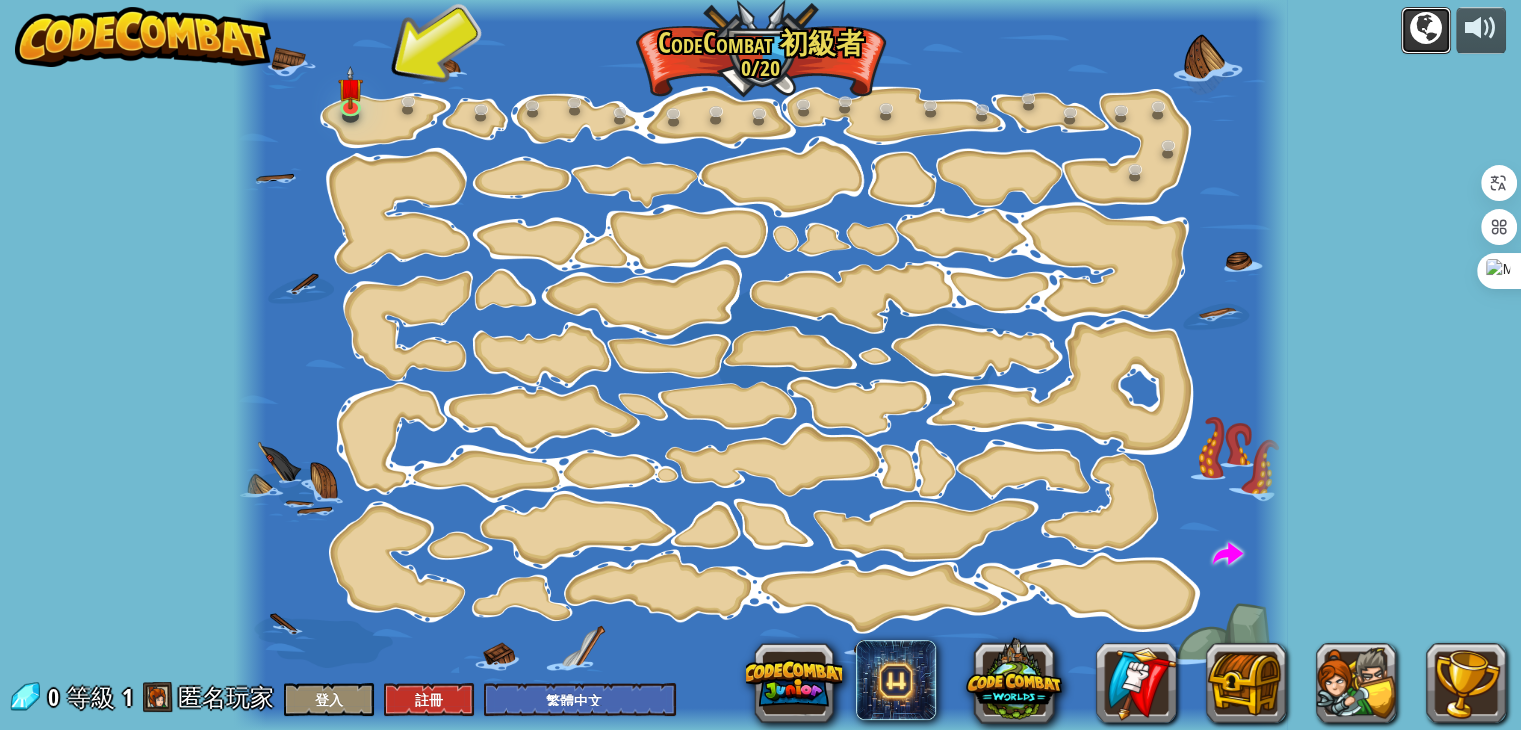 click at bounding box center (1426, 30) 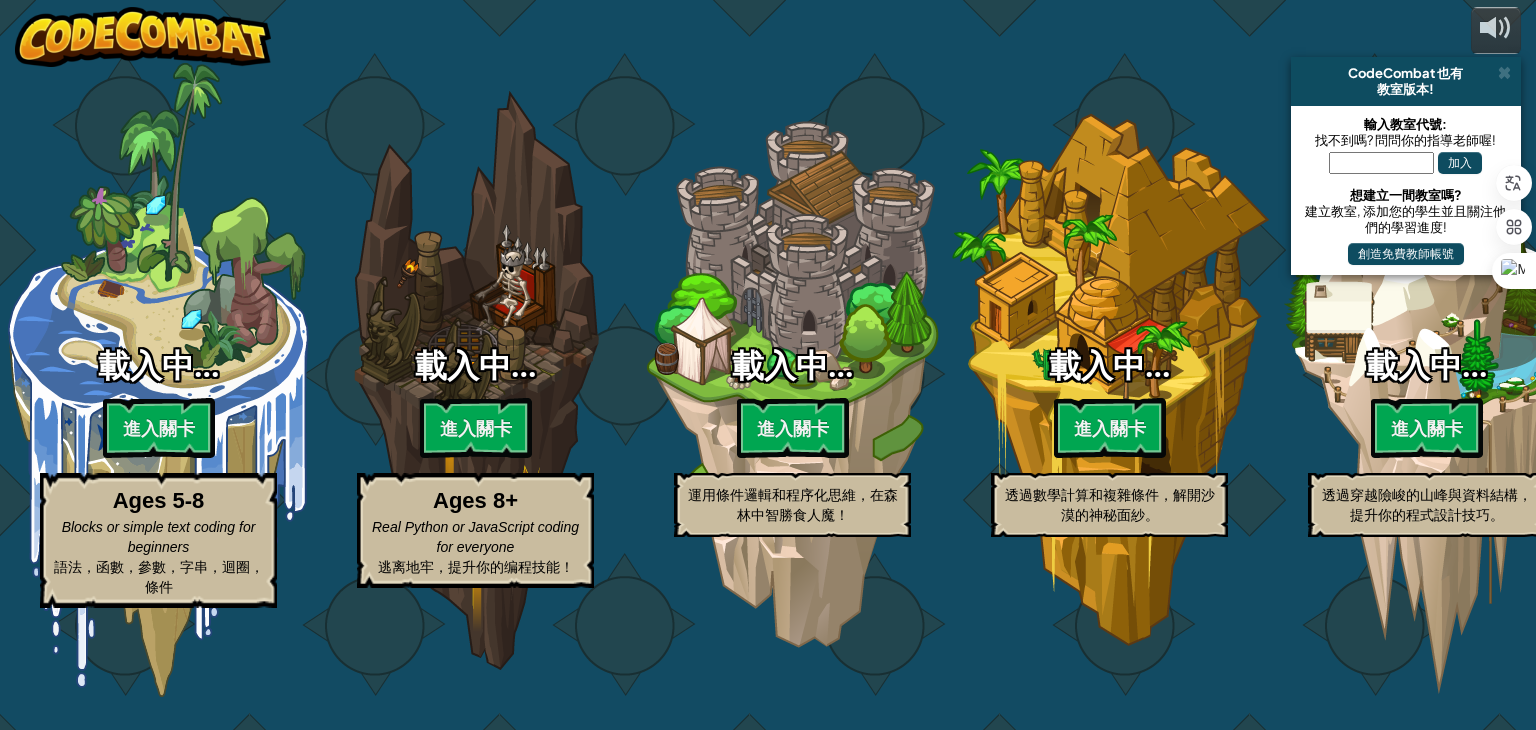 select on "zh-HANT" 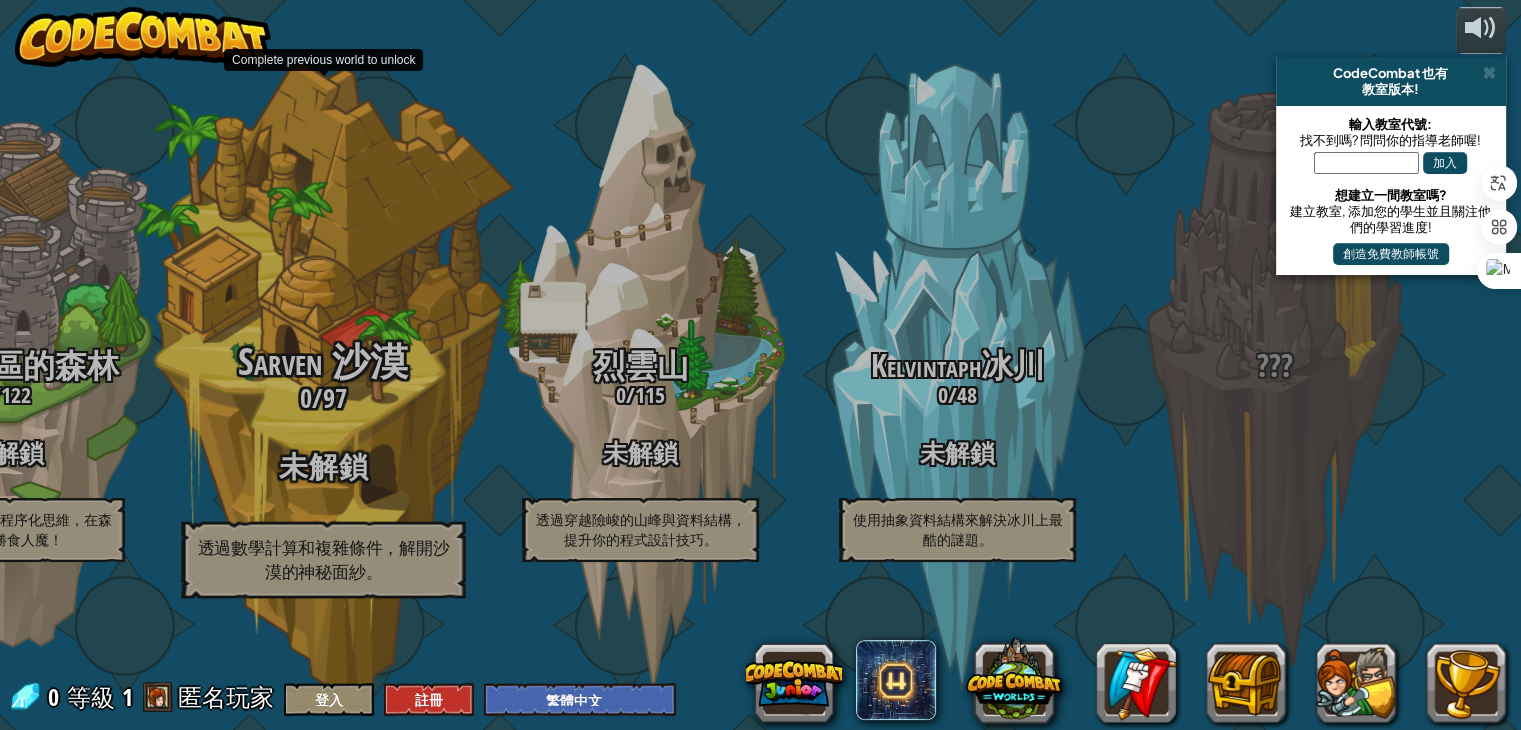 select on "zh-HANT" 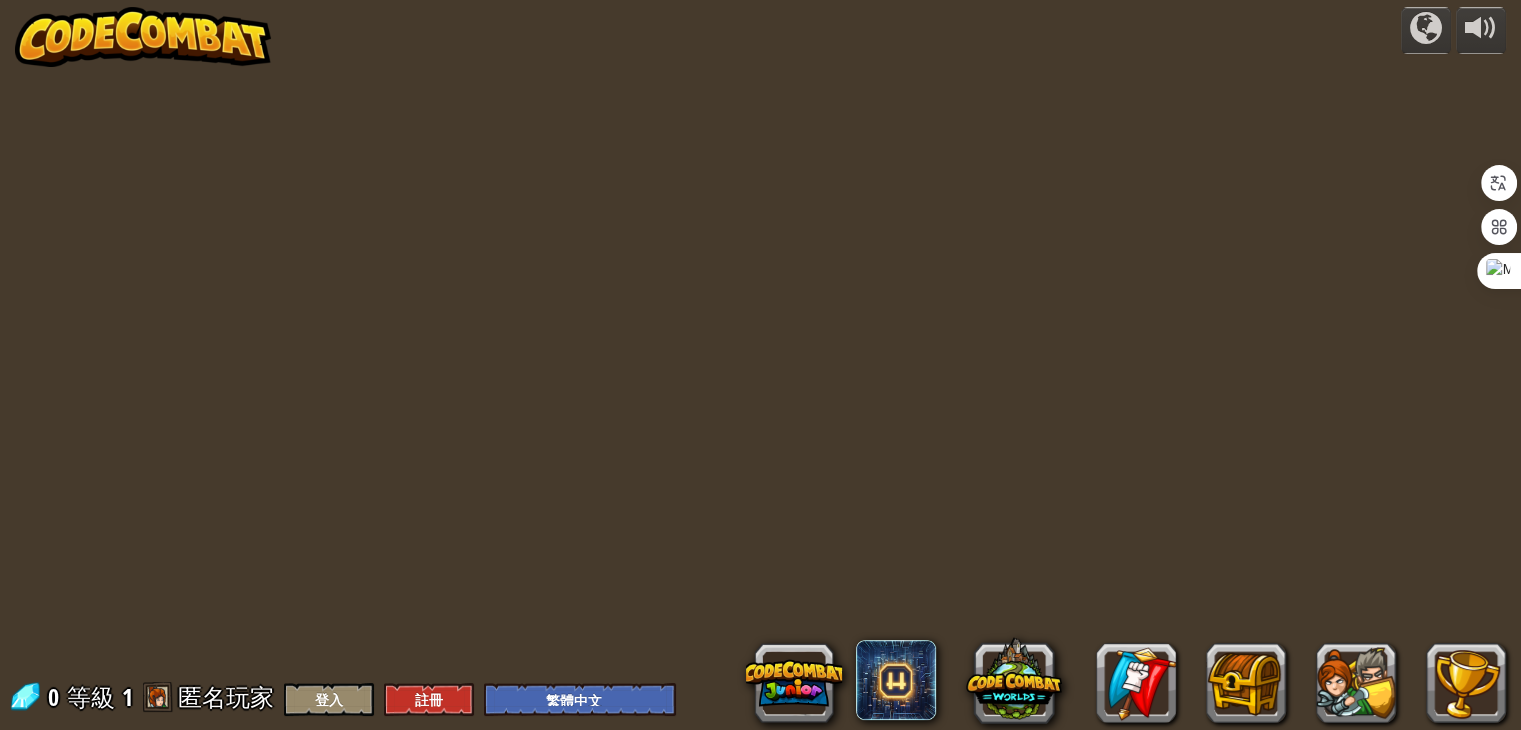 select on "zh-HANT" 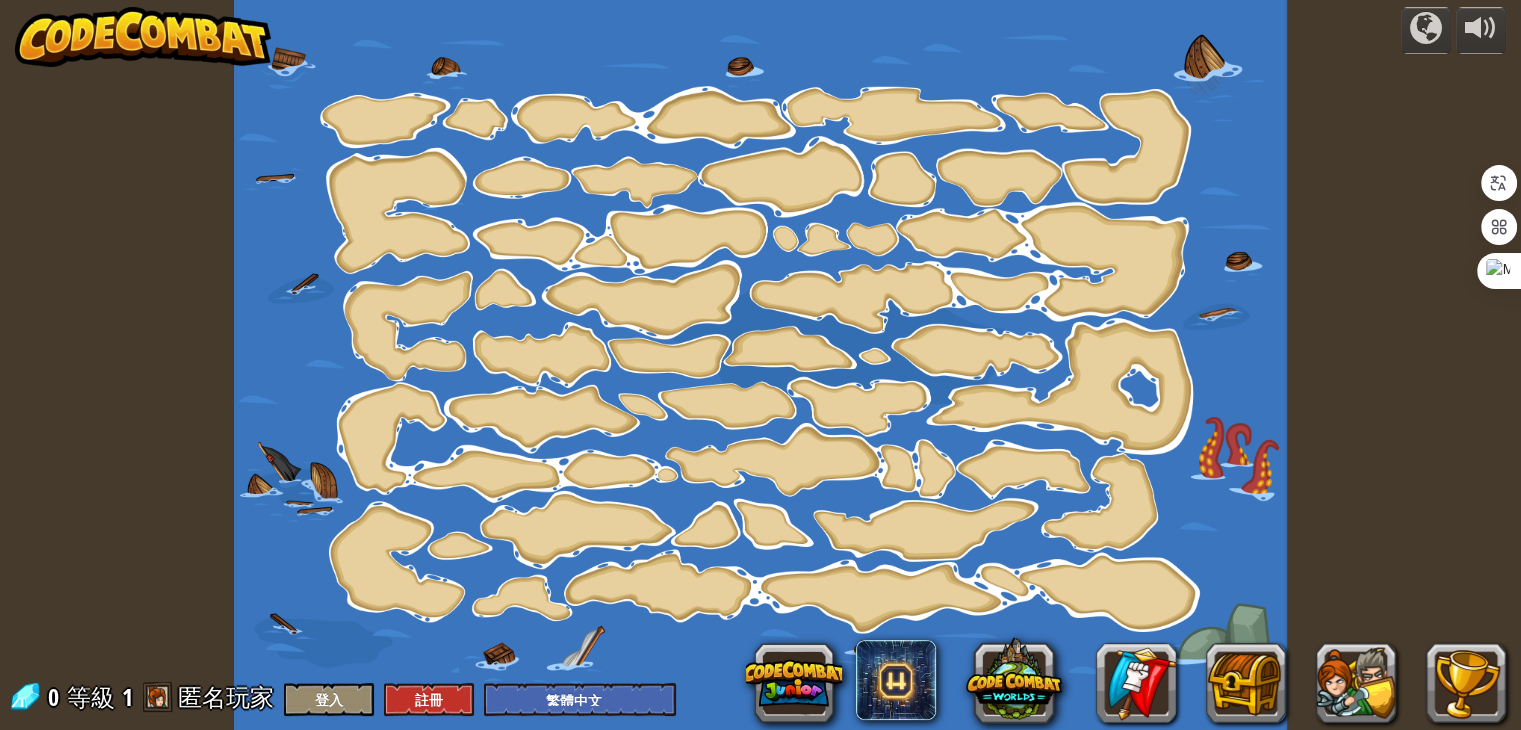 select on "zh-HANT" 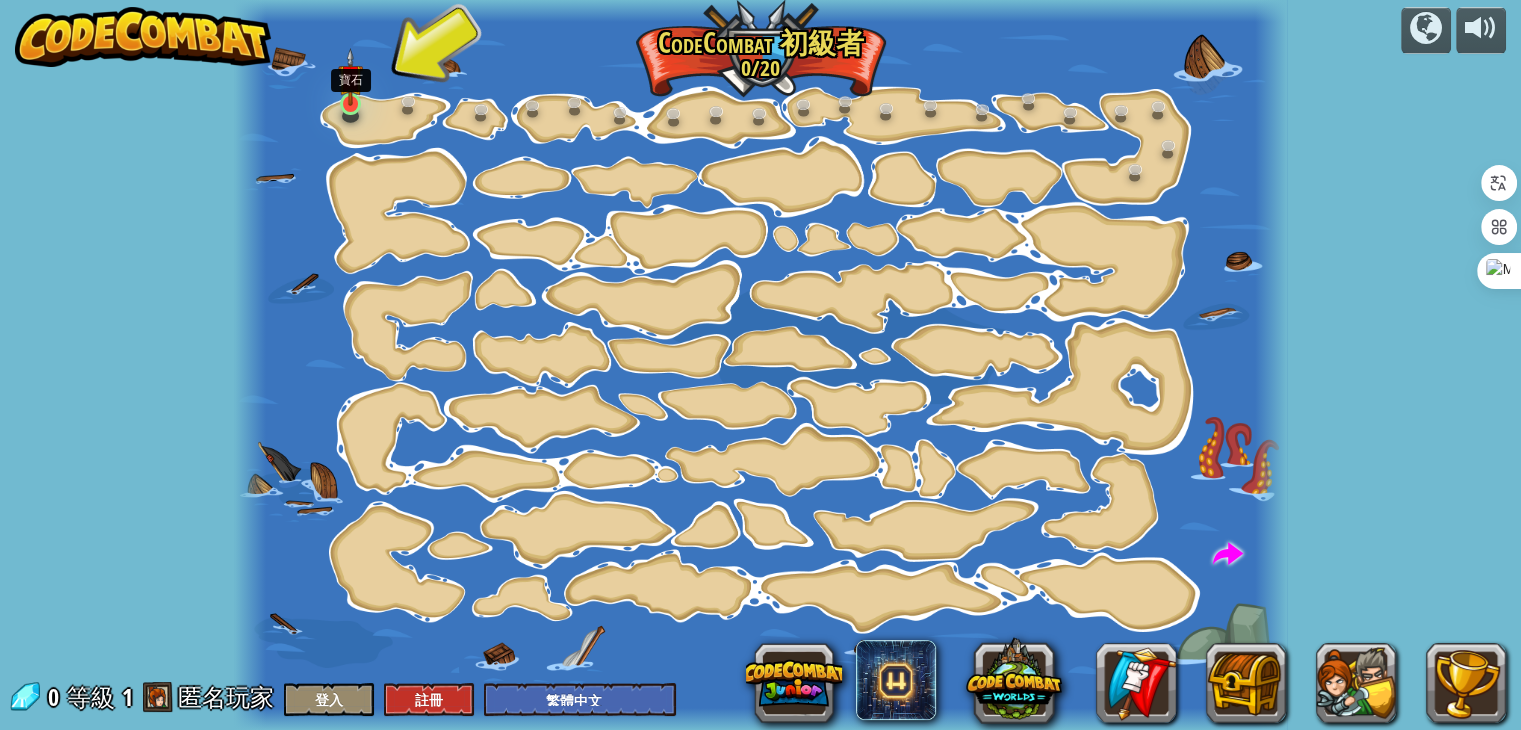 click at bounding box center (351, 77) 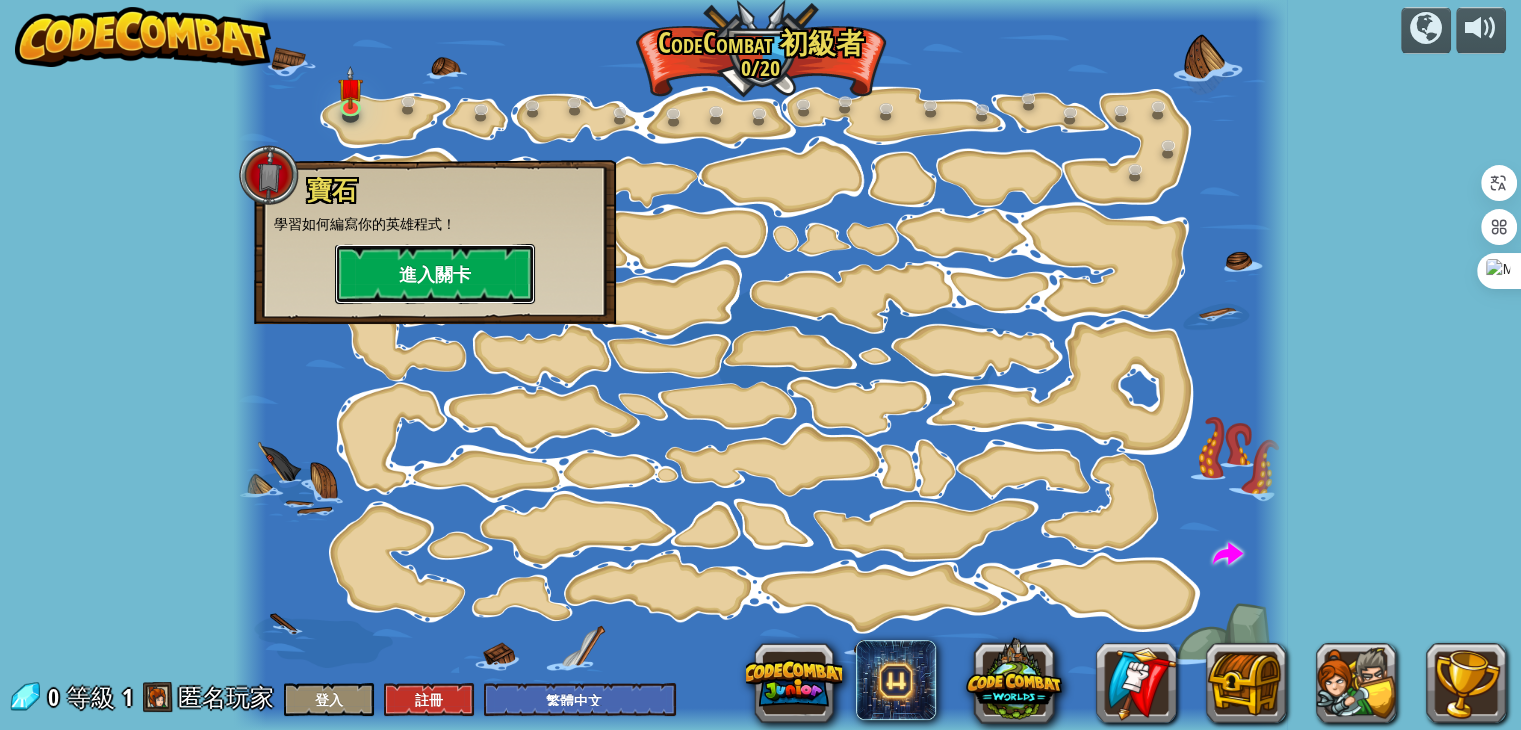 click on "進入關卡" at bounding box center (435, 274) 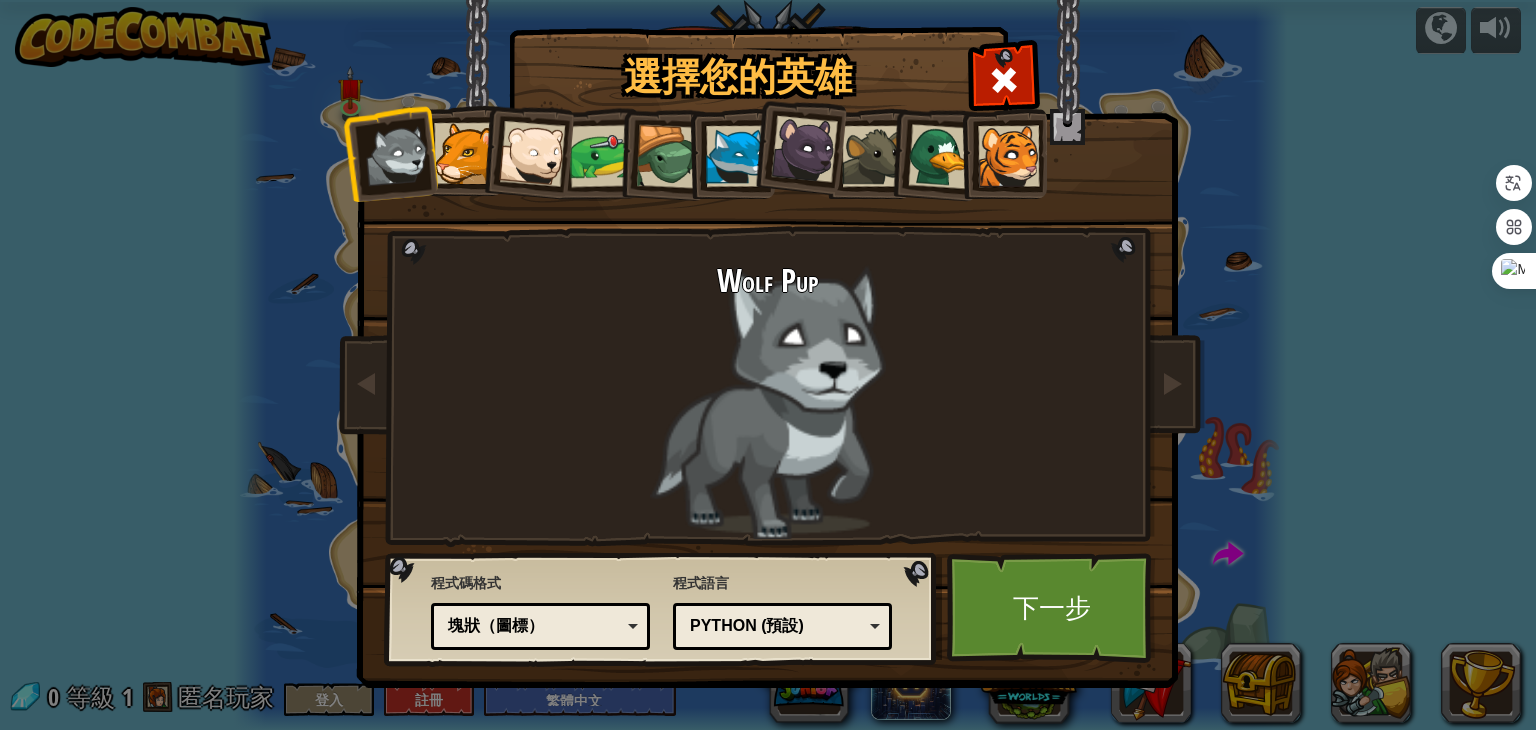 click on "塊狀（圖標）" at bounding box center [534, 626] 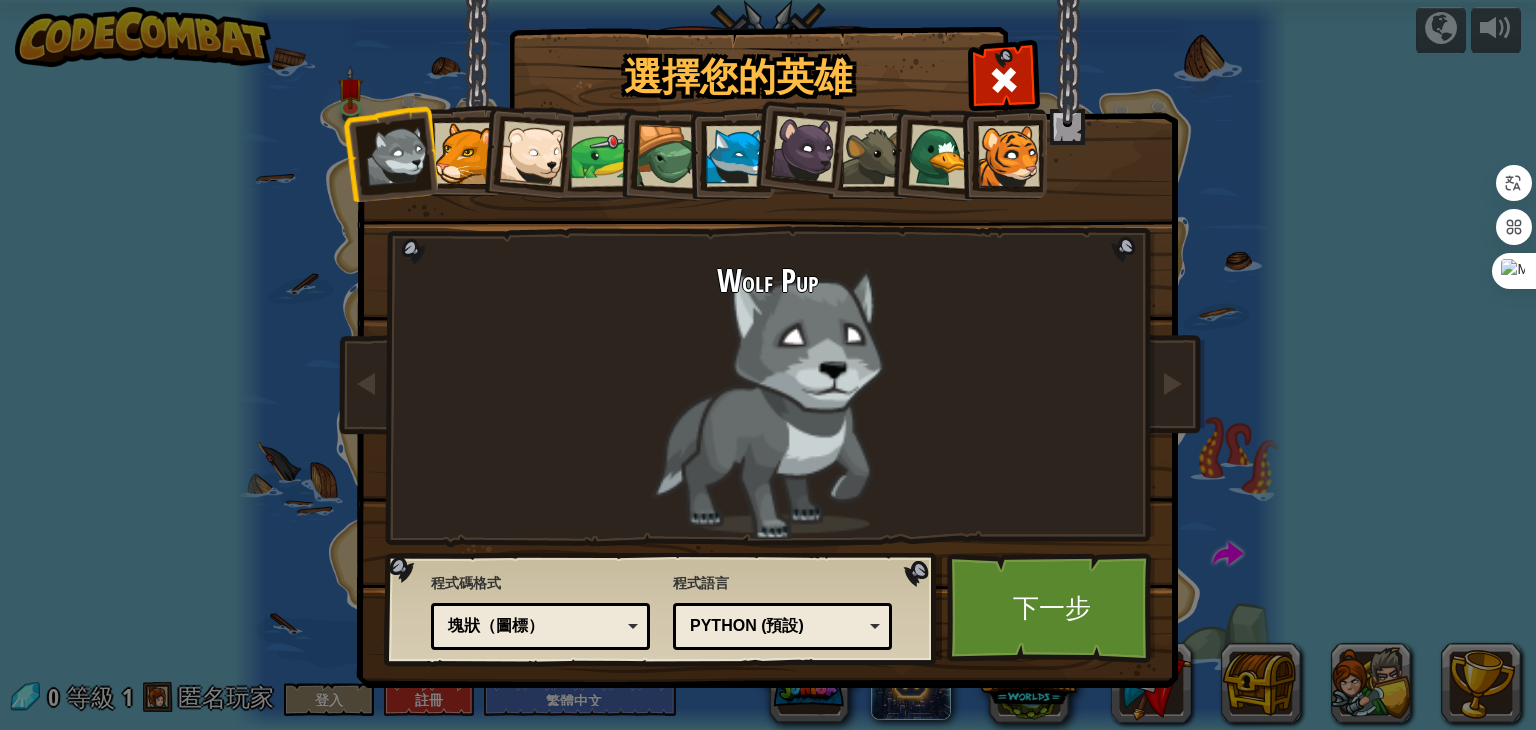 click at bounding box center (662, 154) 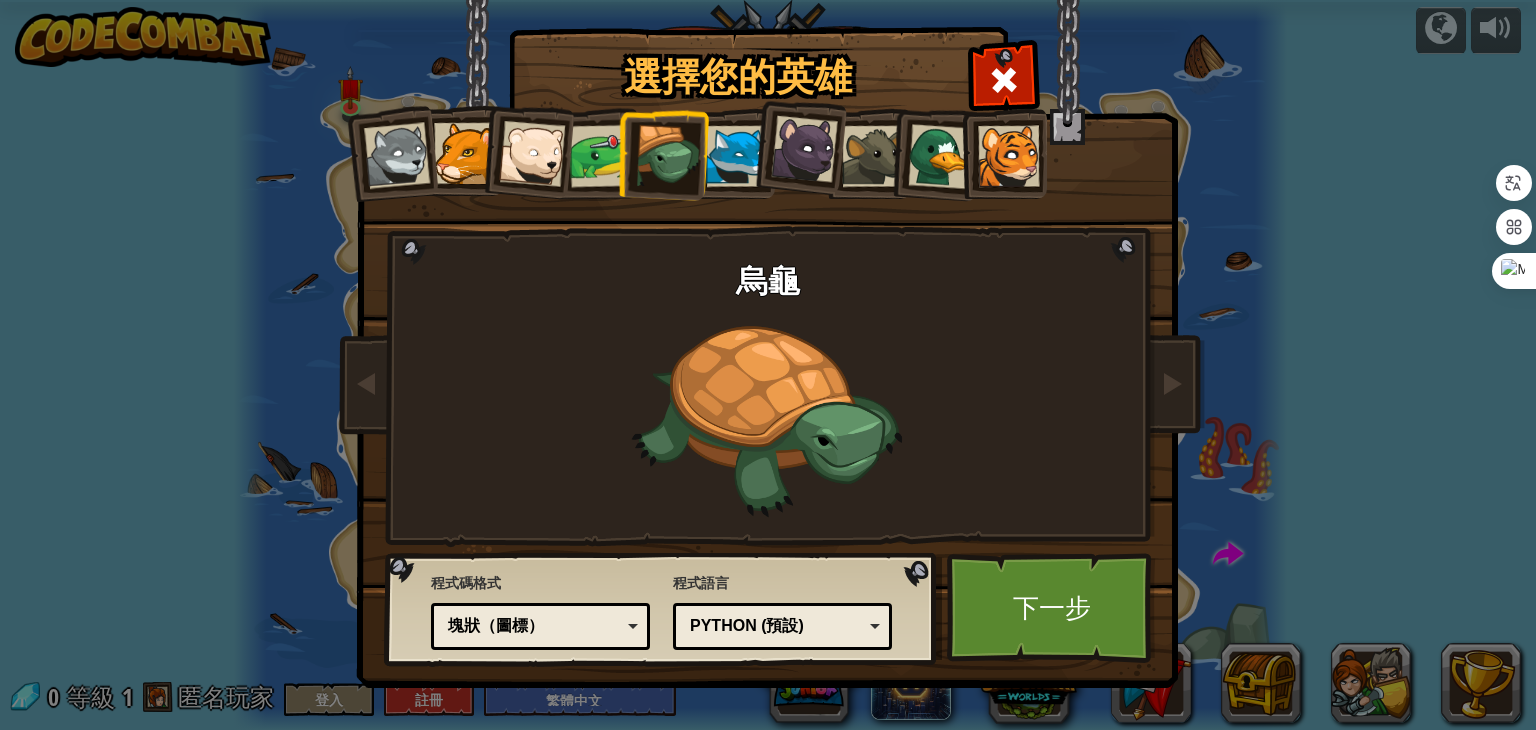 click at bounding box center [464, 153] 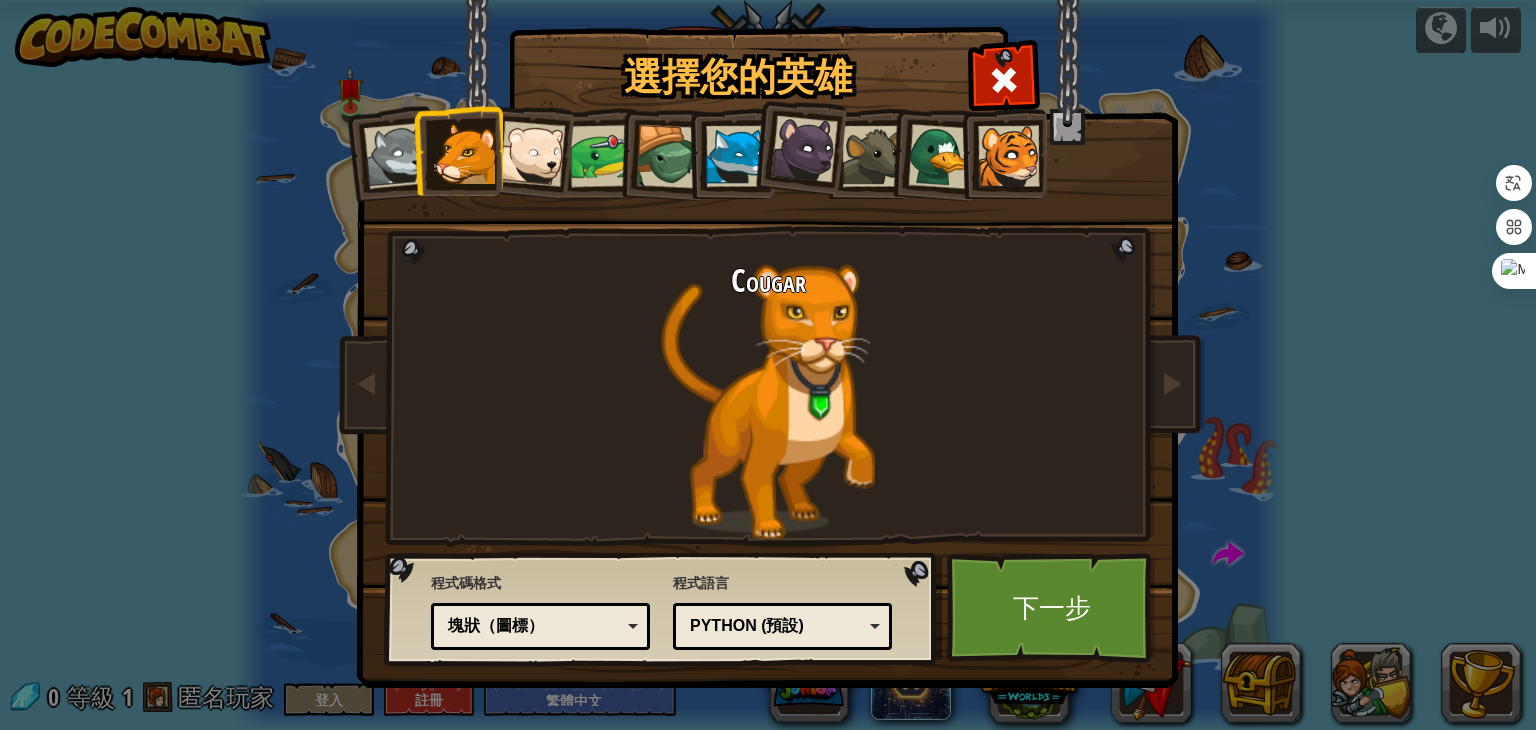 click on "Cougar" at bounding box center [768, 401] 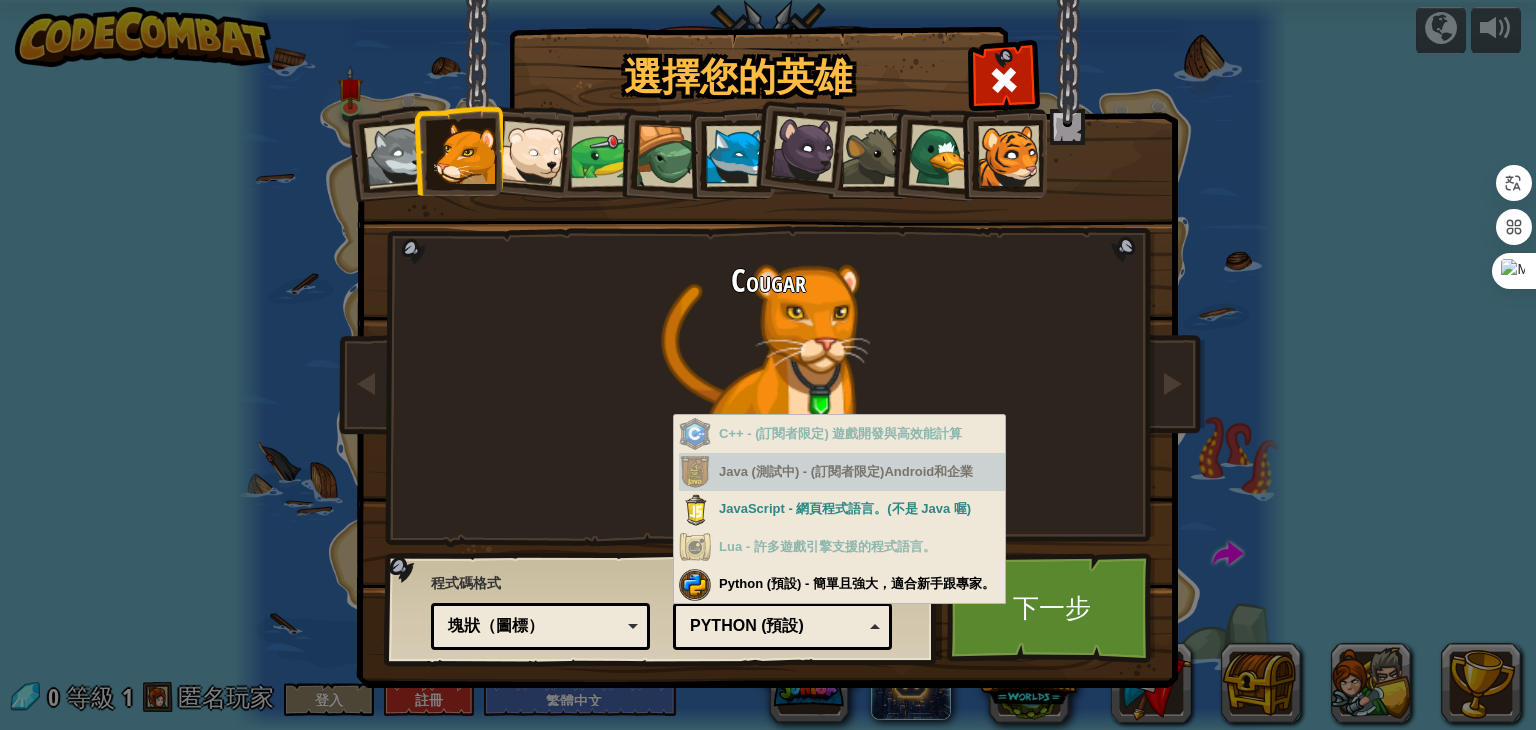 click on "Java (測試中) - (訂閱者限定)Android和企業" at bounding box center (842, 472) 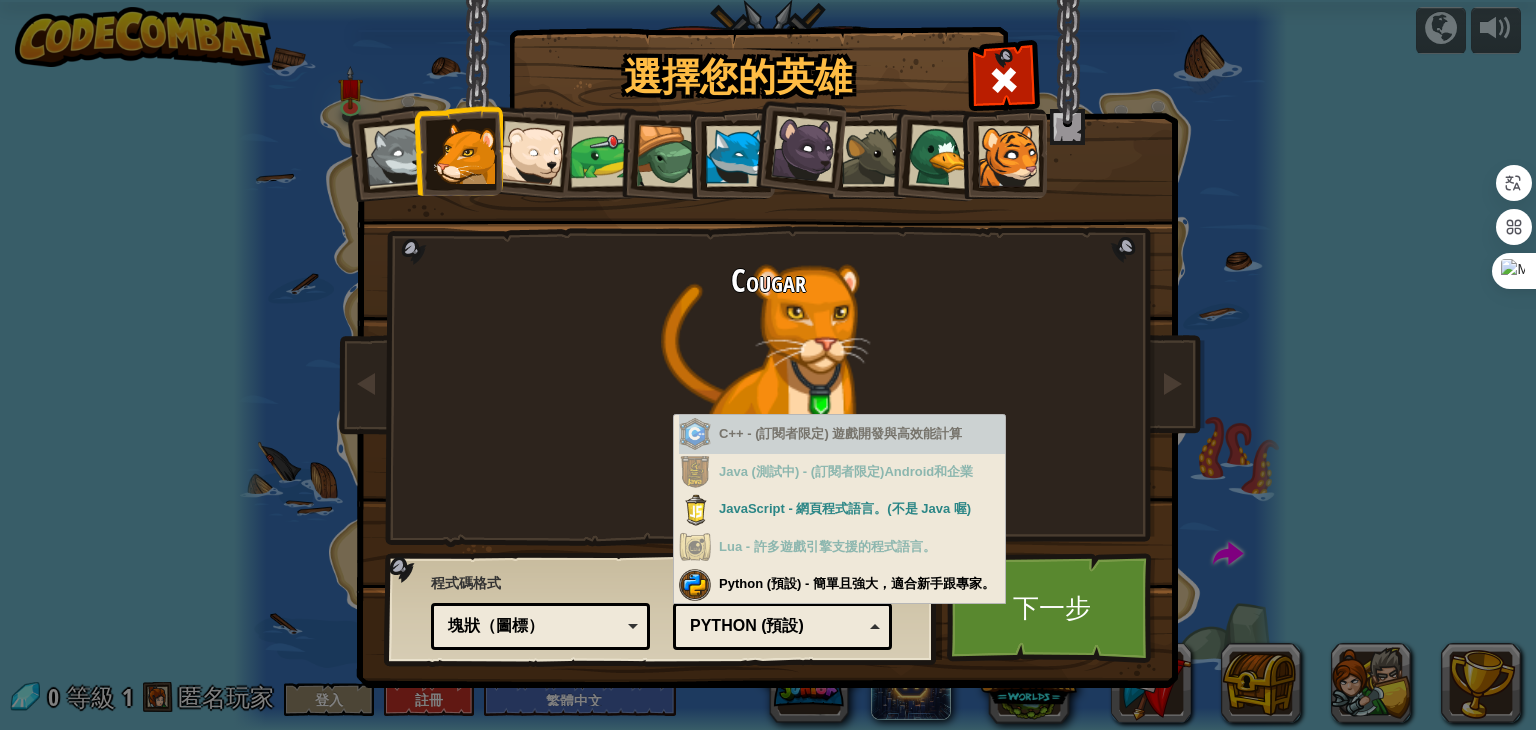 click on "C++ - (訂閱者限定) 遊戲開發與高效能計算" at bounding box center [842, 434] 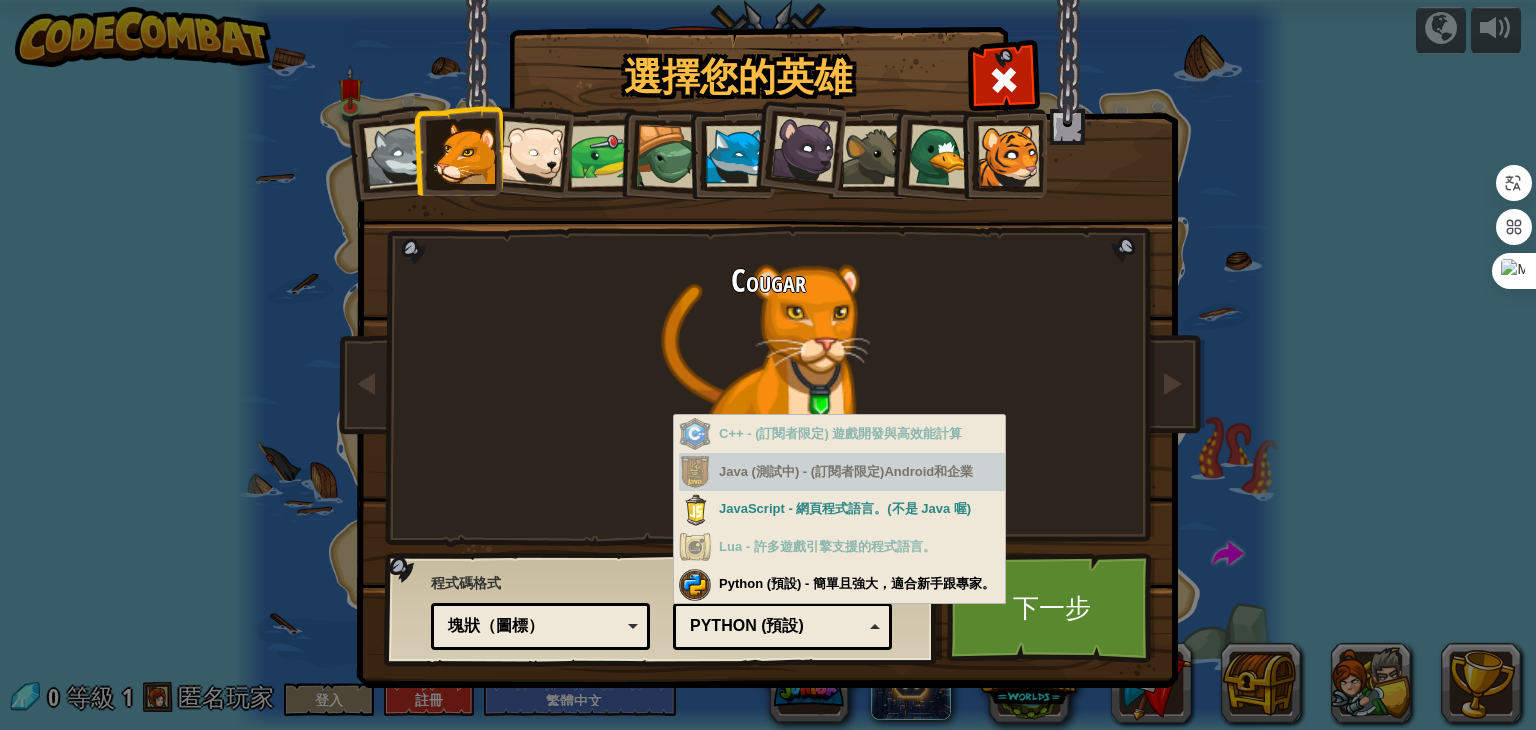 click on "Java (測試中) - (訂閱者限定)Android和企業" at bounding box center [842, 472] 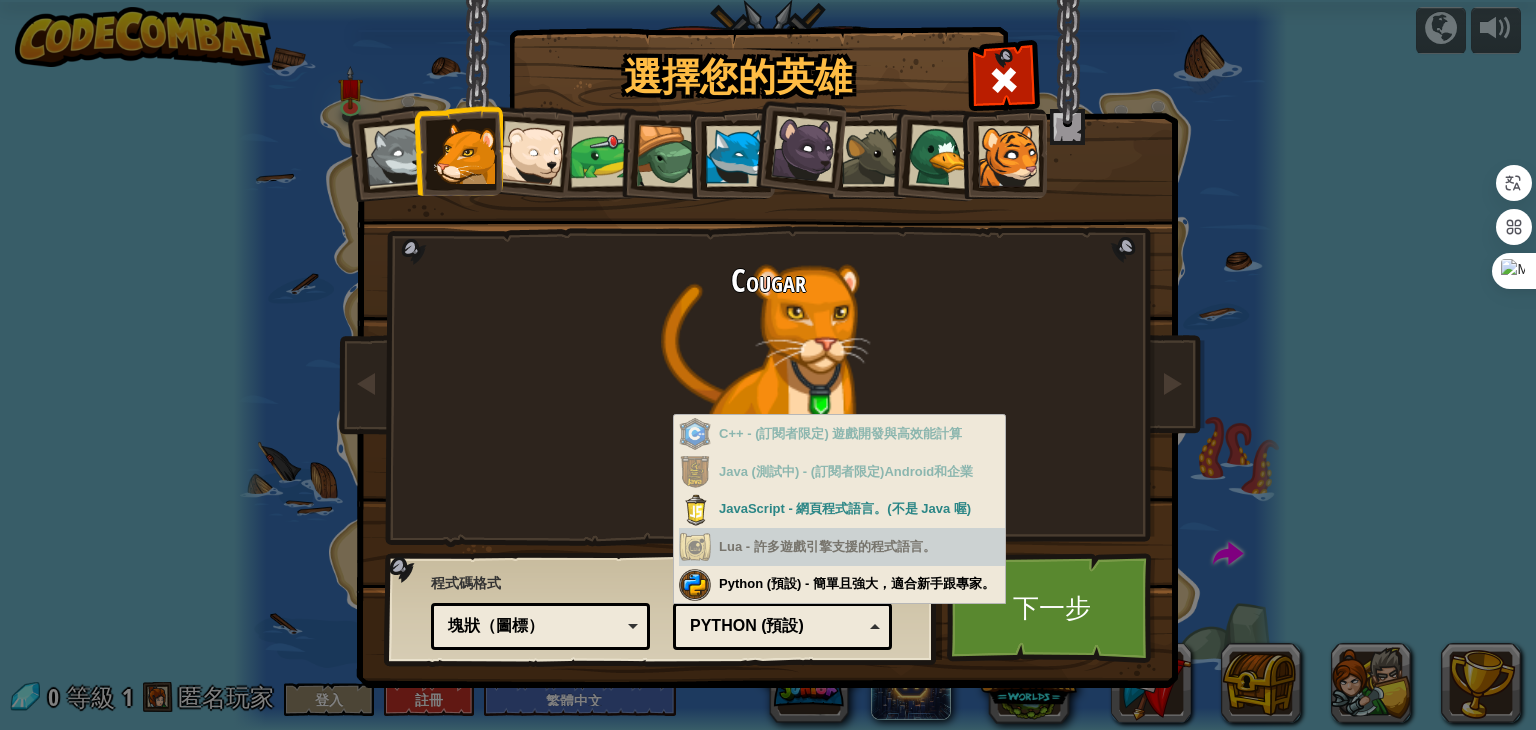 click on "塊狀（圖標）" at bounding box center [534, 626] 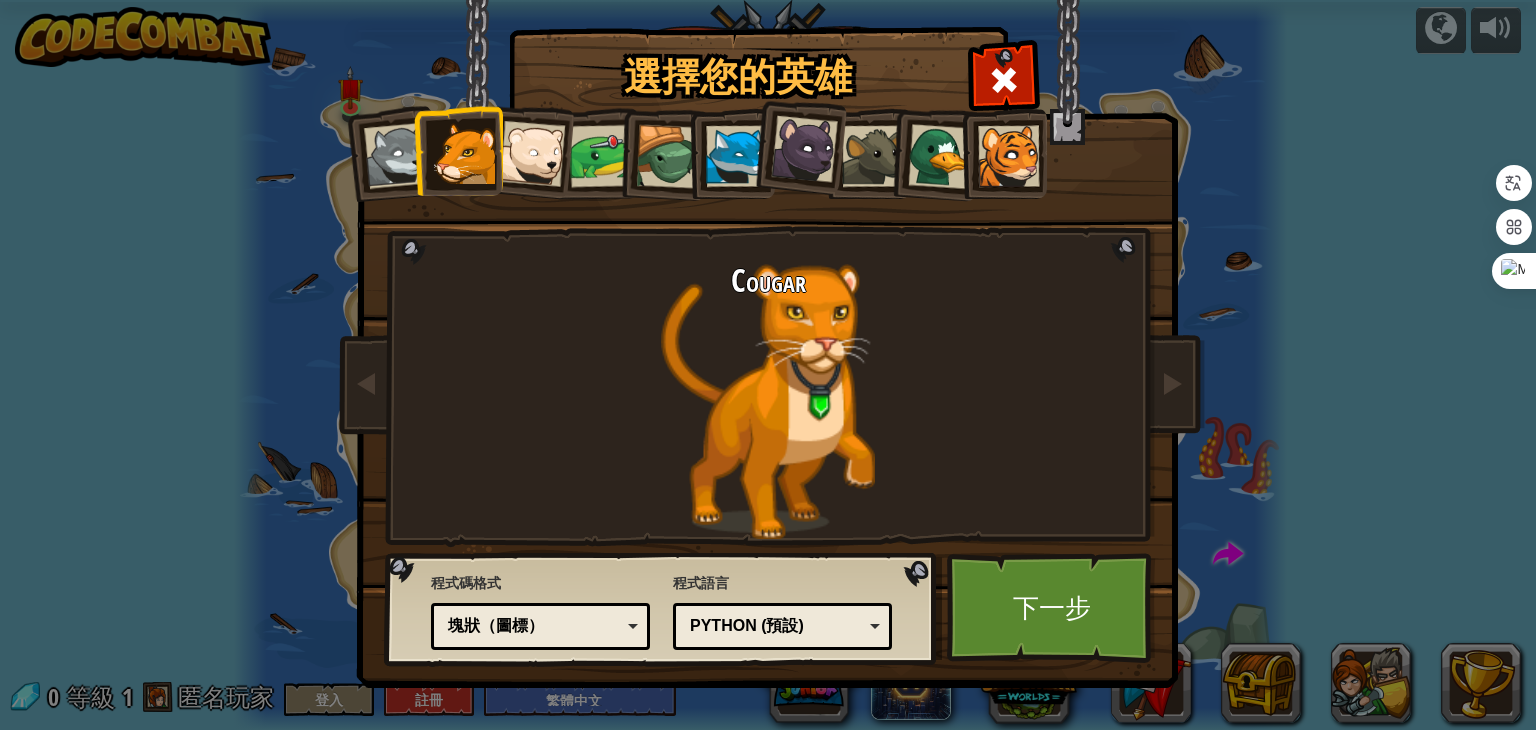 click on "程式碼格式 文字代碼 塊和代碼 塊狀 塊狀（圖標） 塊狀（圖標） 文字代碼 - 在真正的代碼編輯器中輸入基於文本的代碼 塊和代碼 - 块和文本代碼並排 塊狀 - 拖放模塊適合平板電腦或低年齡學員 塊狀（圖標） - 基於圖示方塊的手機或學前用戶" at bounding box center [540, 611] 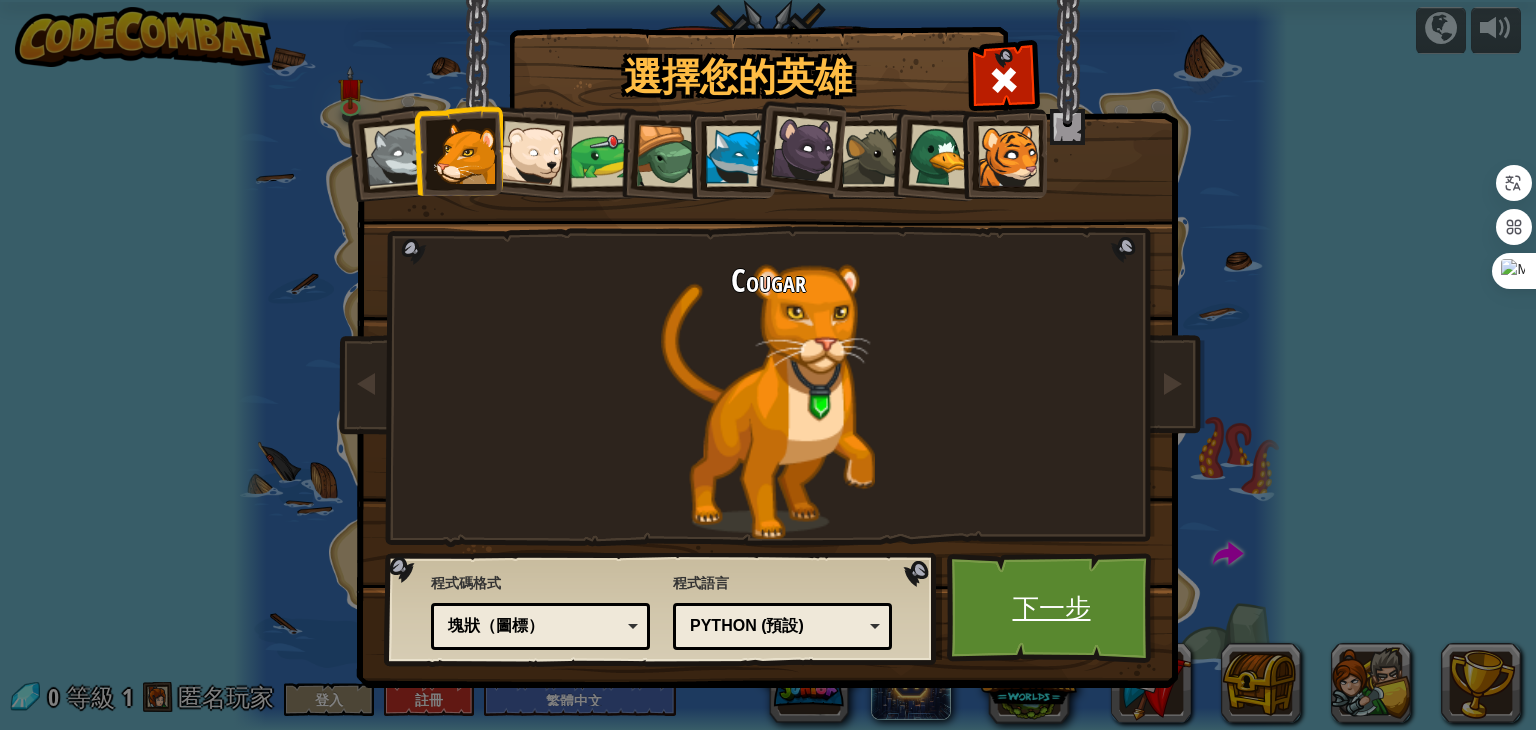 click on "下一步" at bounding box center (1051, 608) 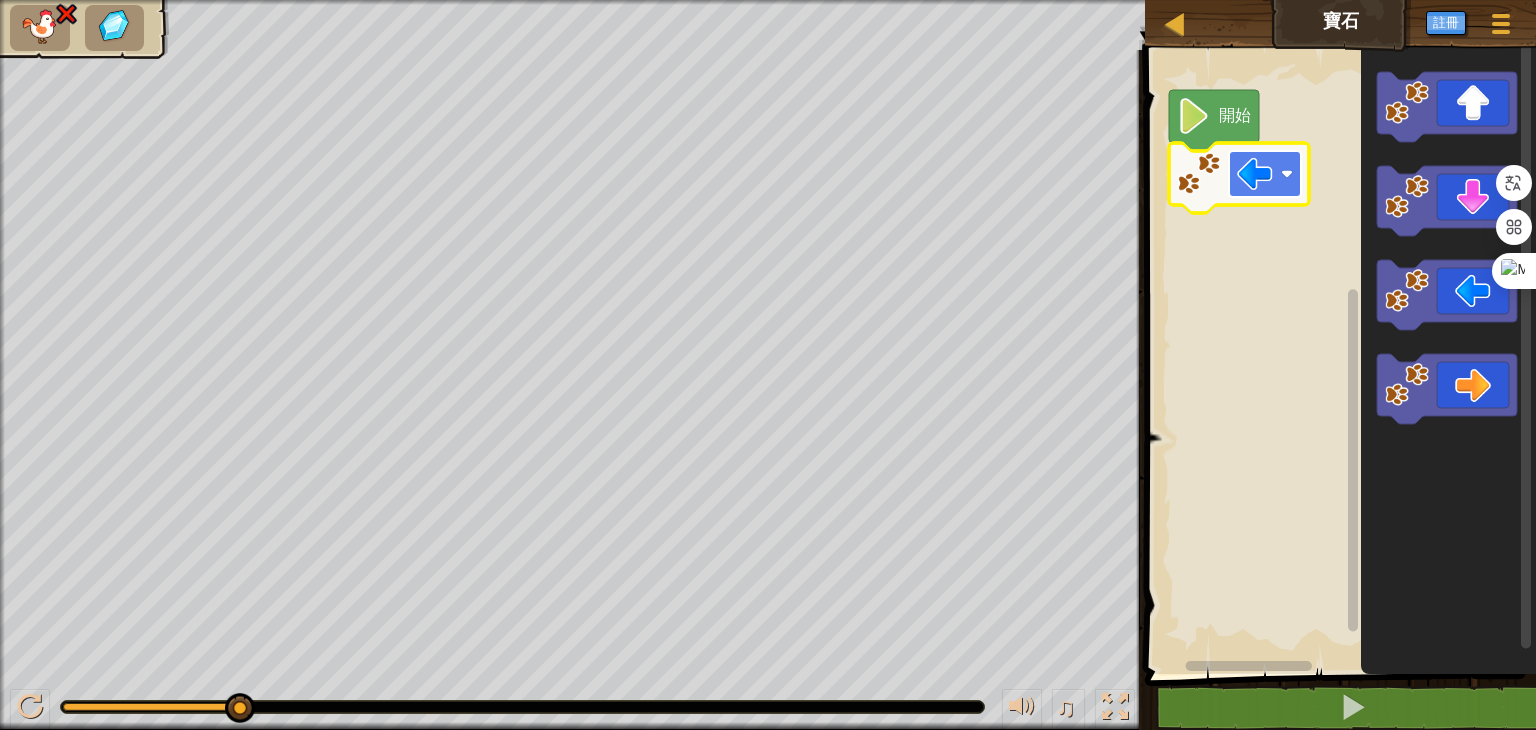 click 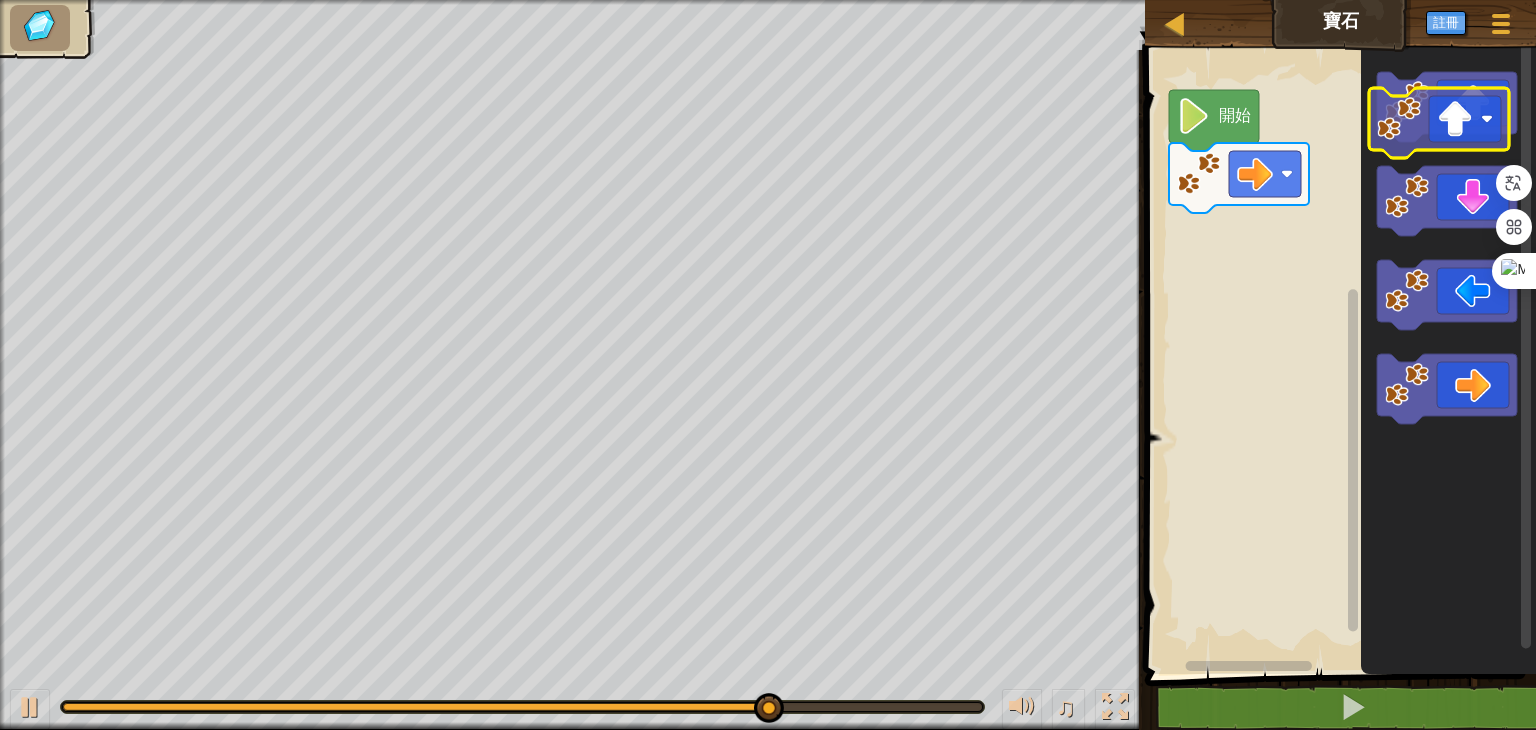 click 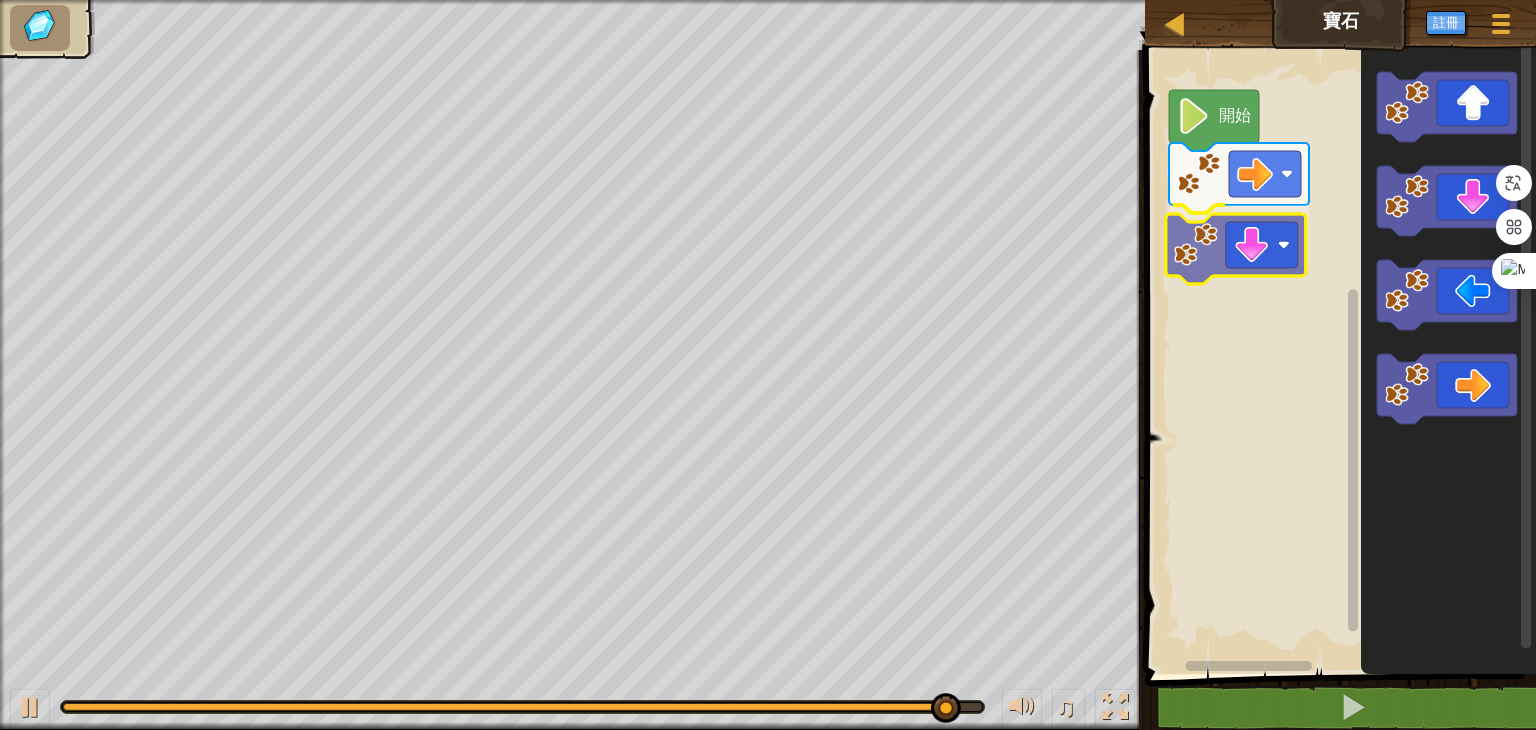 click on "開始" at bounding box center [1337, 357] 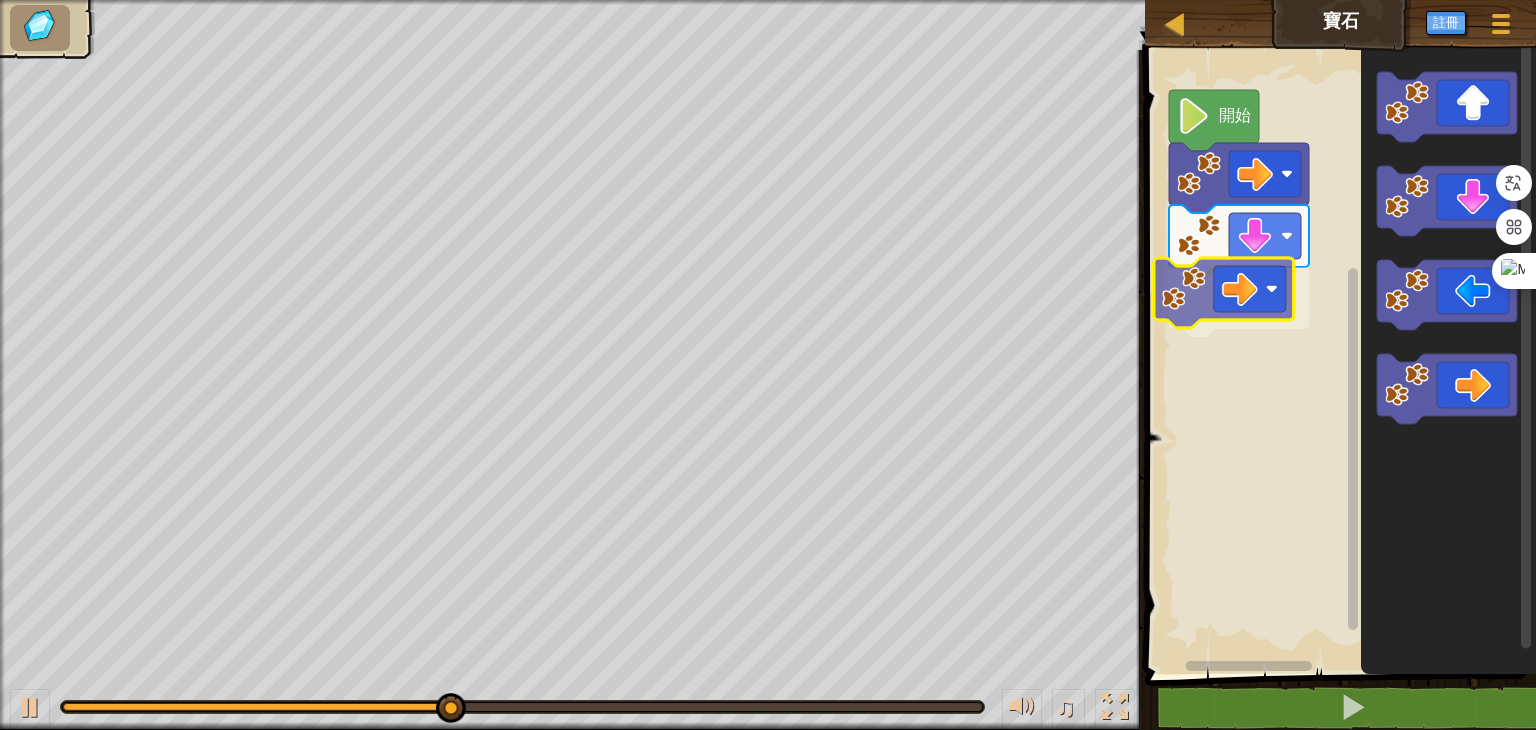 click on "開始" at bounding box center (1337, 357) 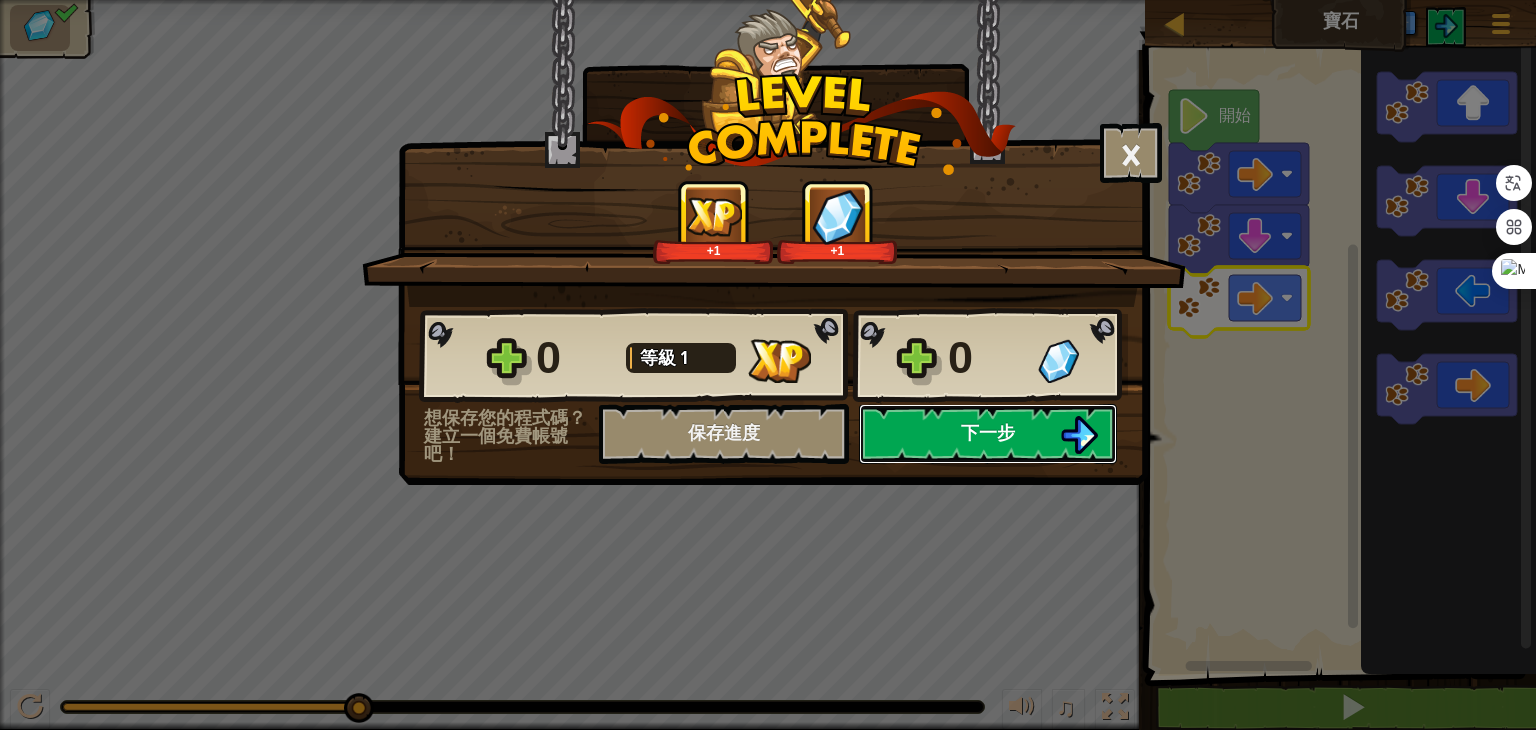 click on "下一步" at bounding box center [988, 434] 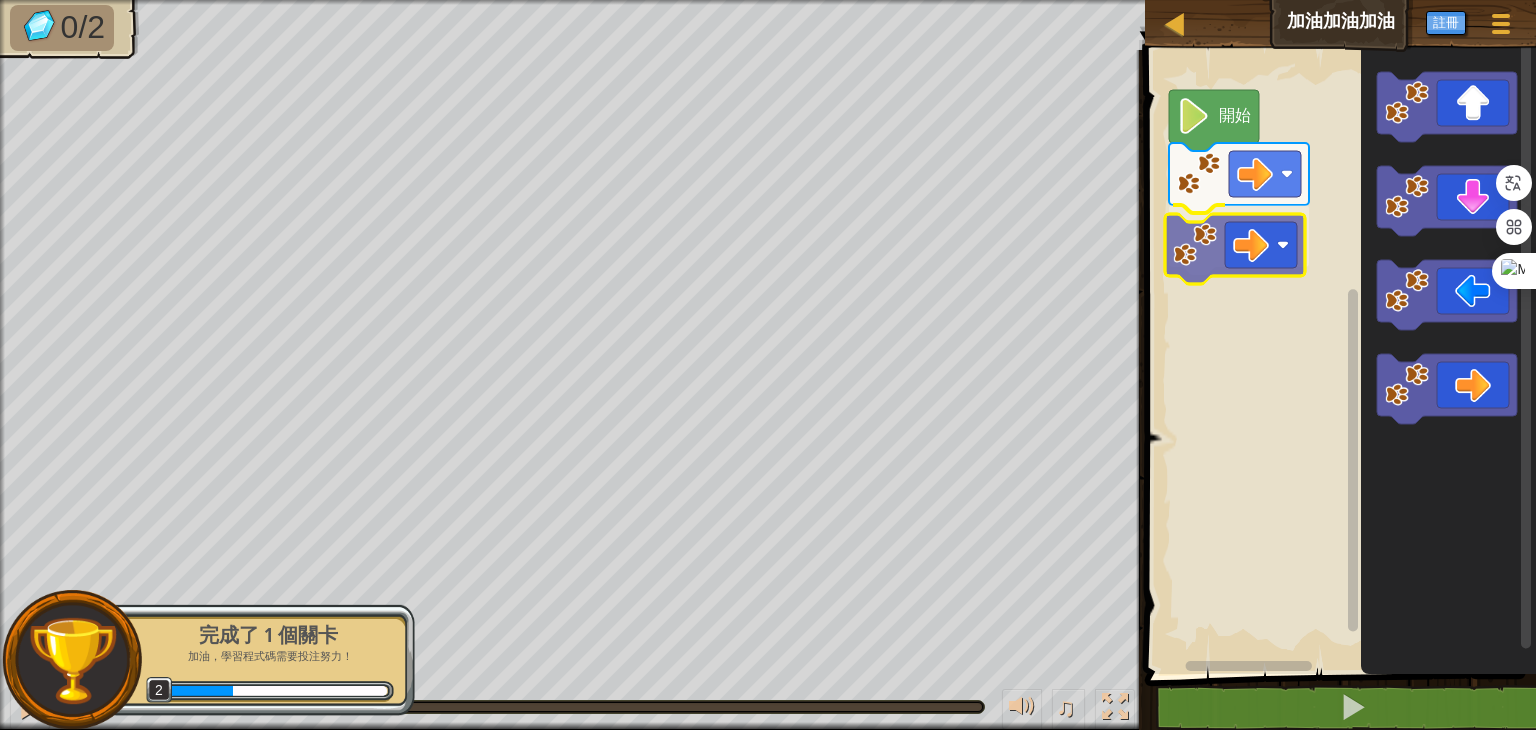 click on "開始" at bounding box center (1337, 357) 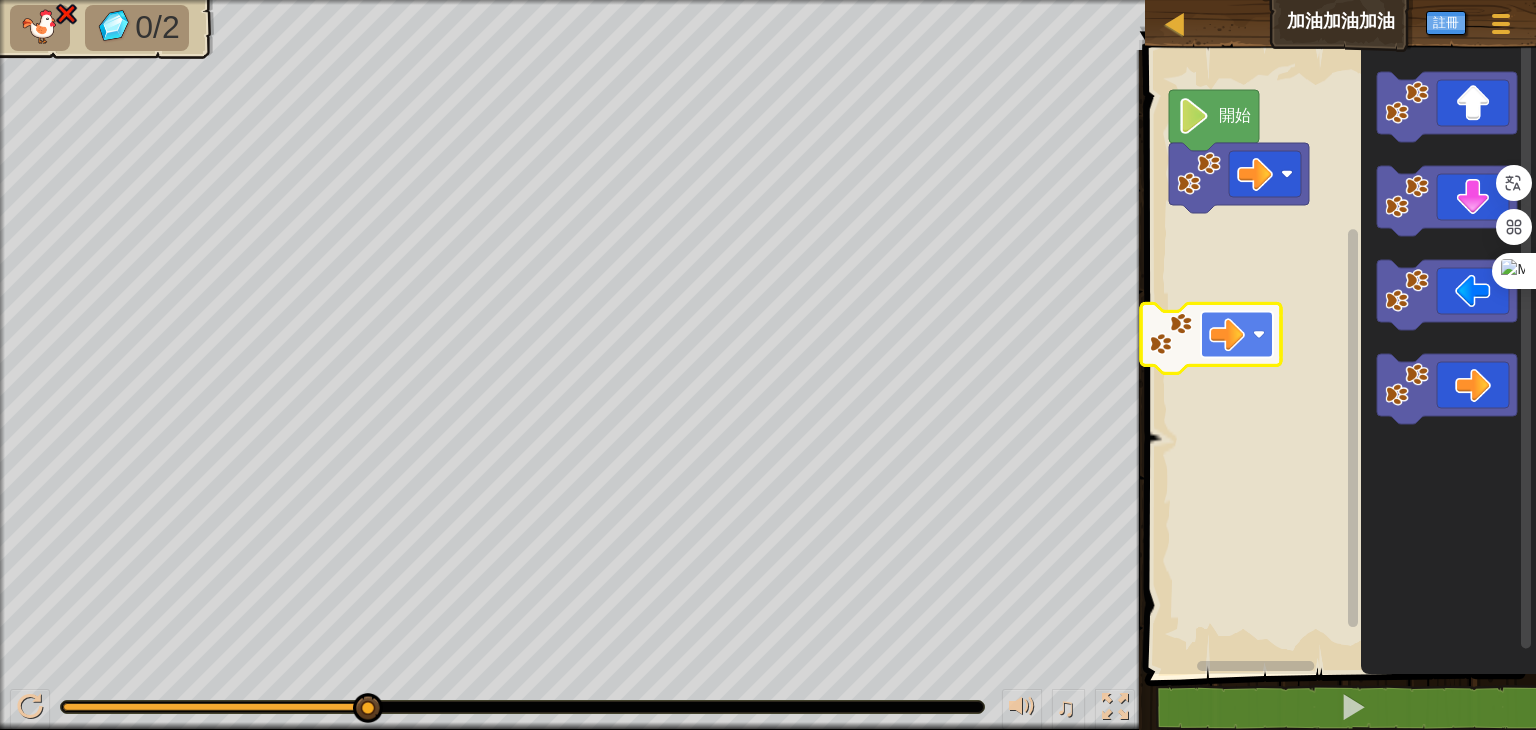 click 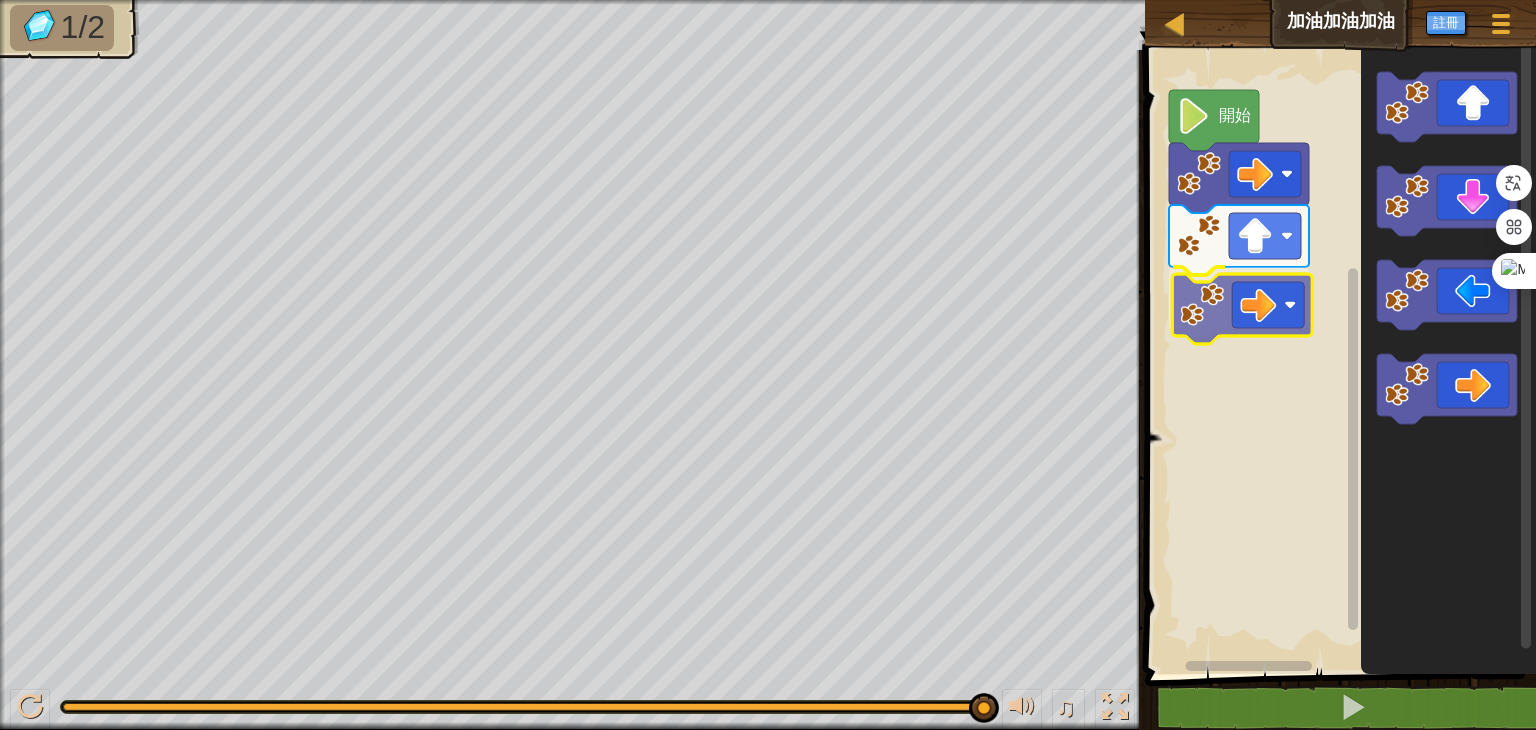 click on "開始" at bounding box center [1337, 357] 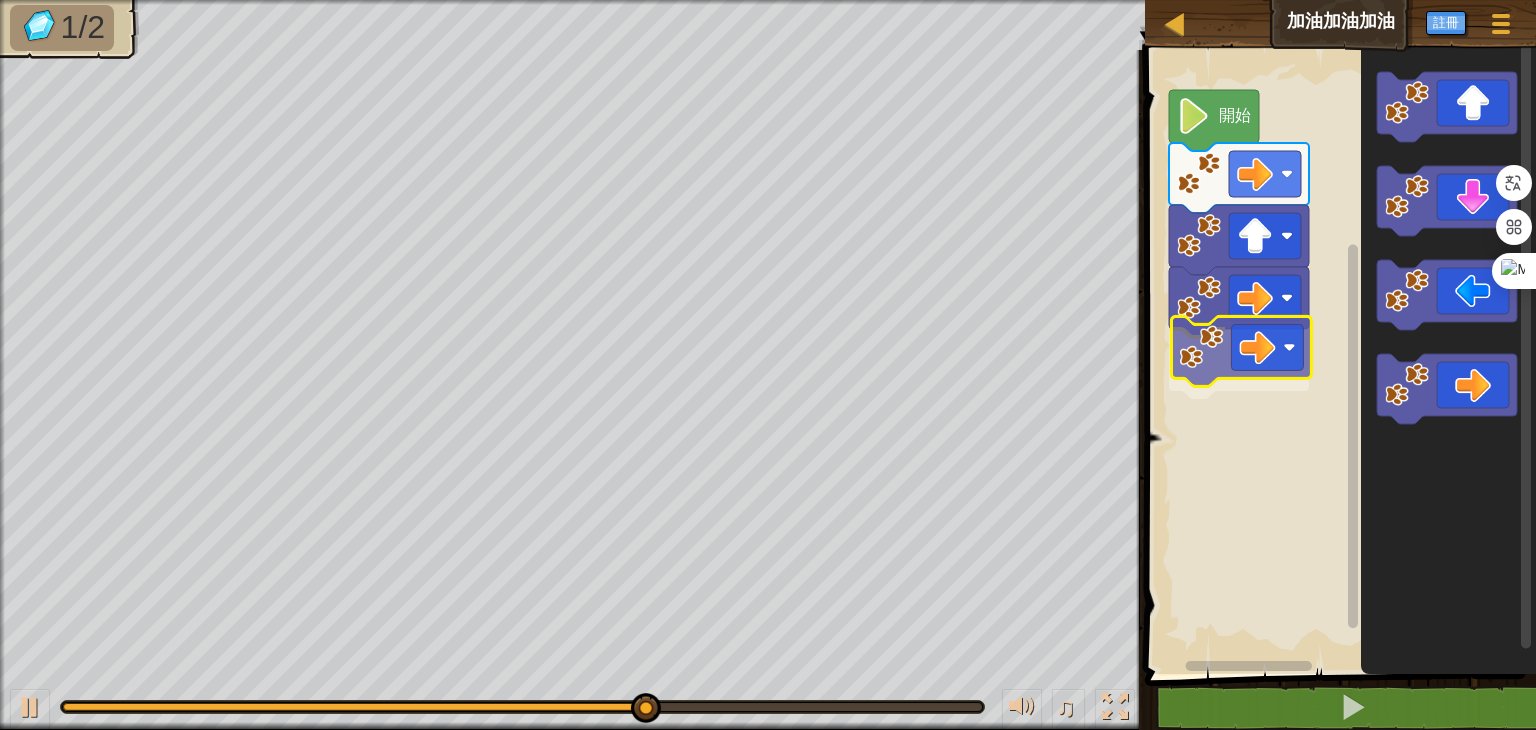 click on "開始" at bounding box center [1337, 357] 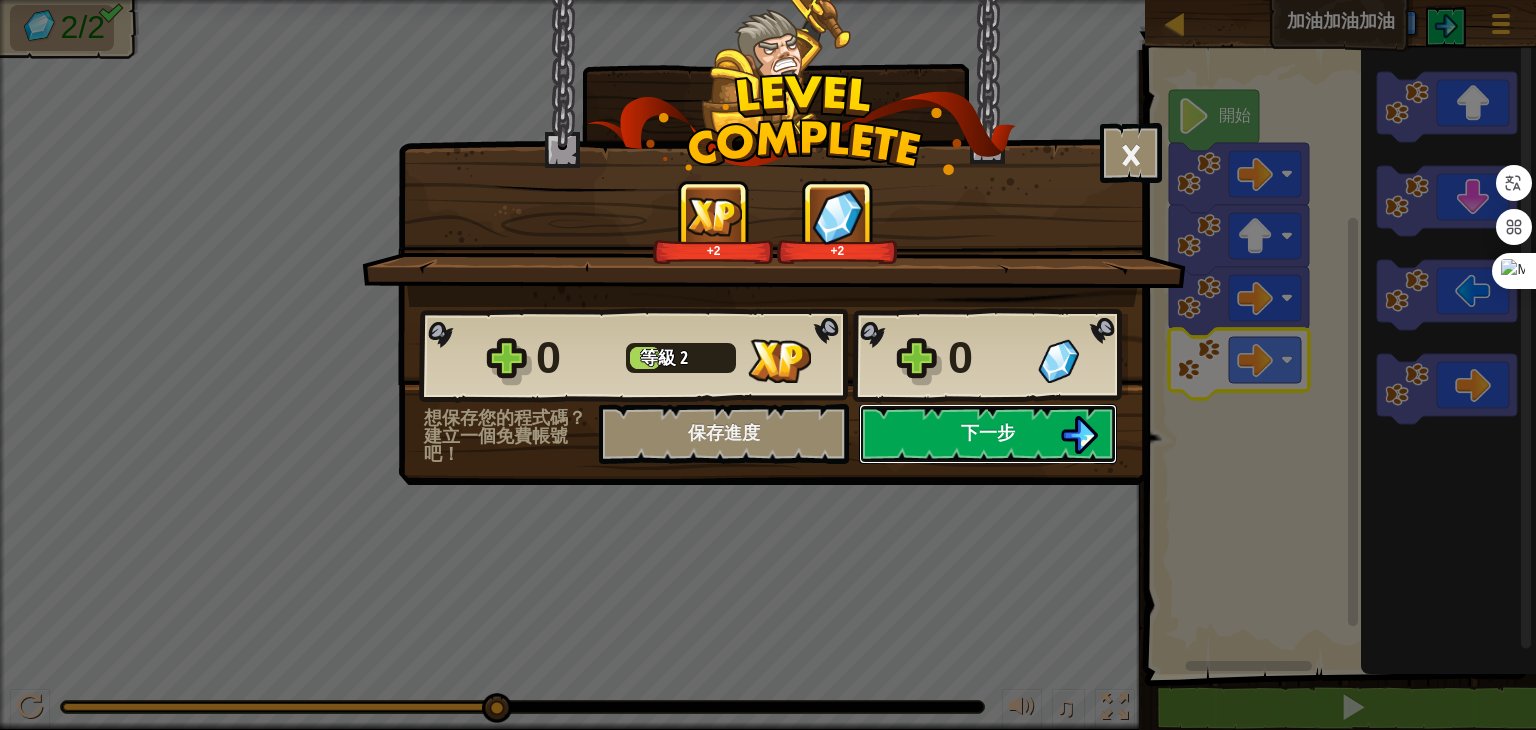 click on "下一步" at bounding box center [988, 432] 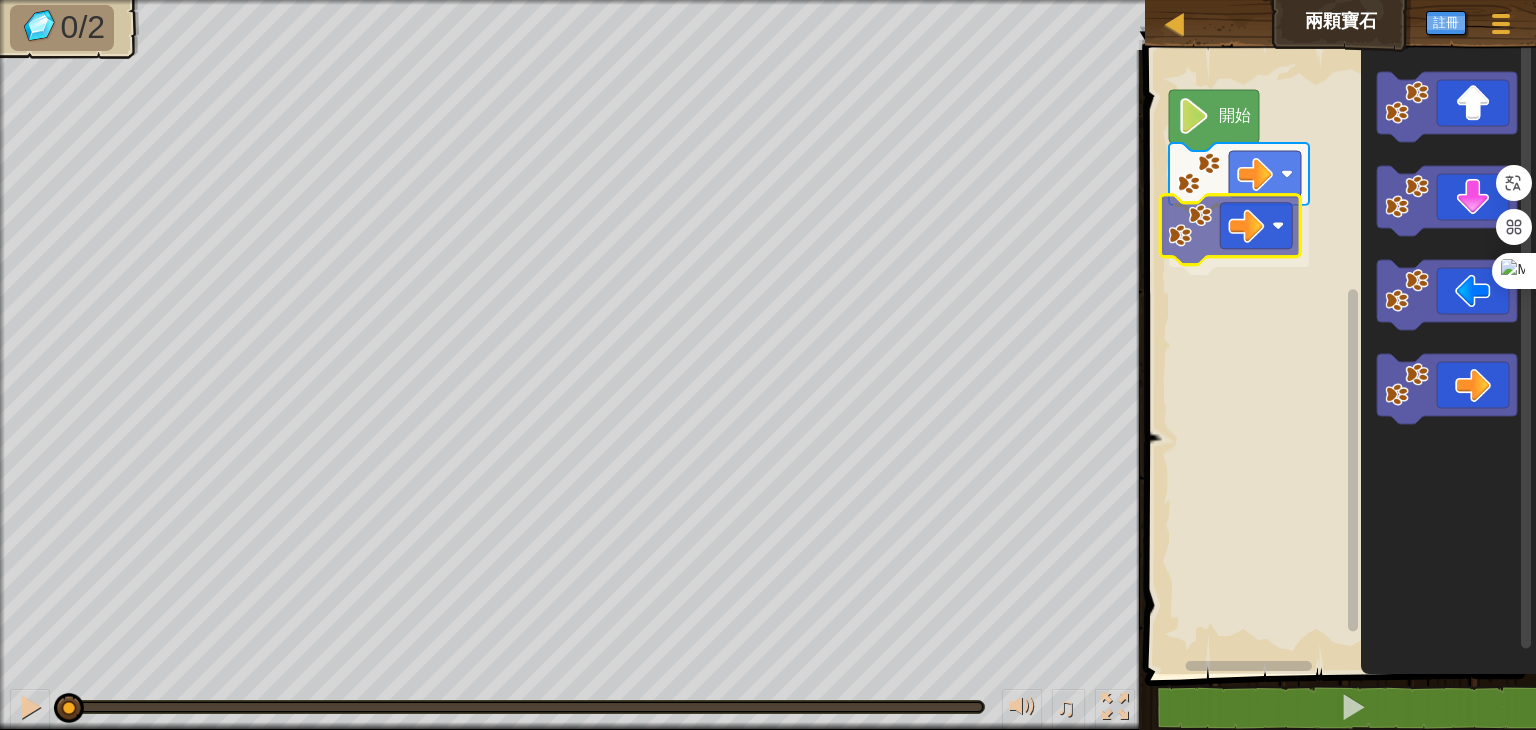 click on "開始" at bounding box center (1337, 357) 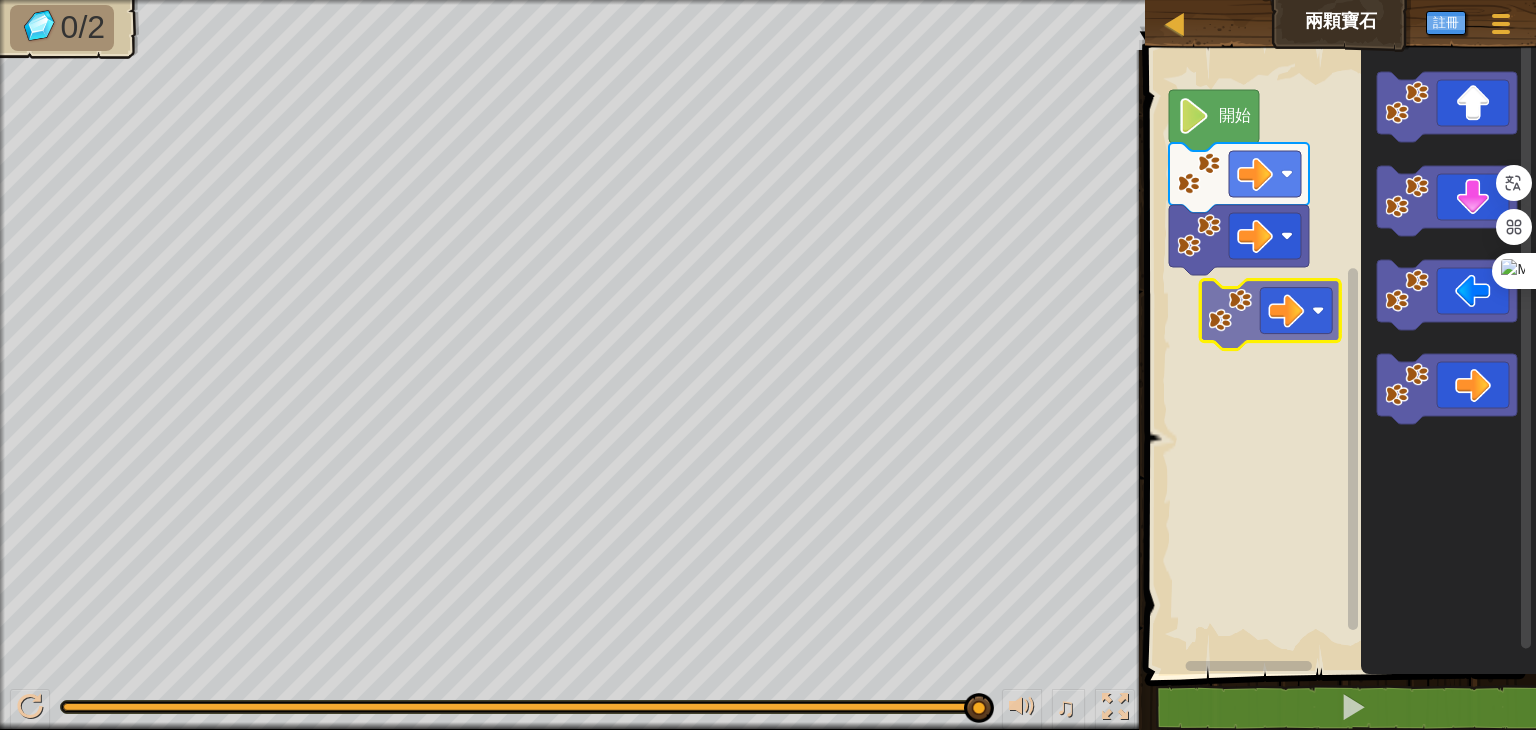 click on "開始" at bounding box center [1337, 357] 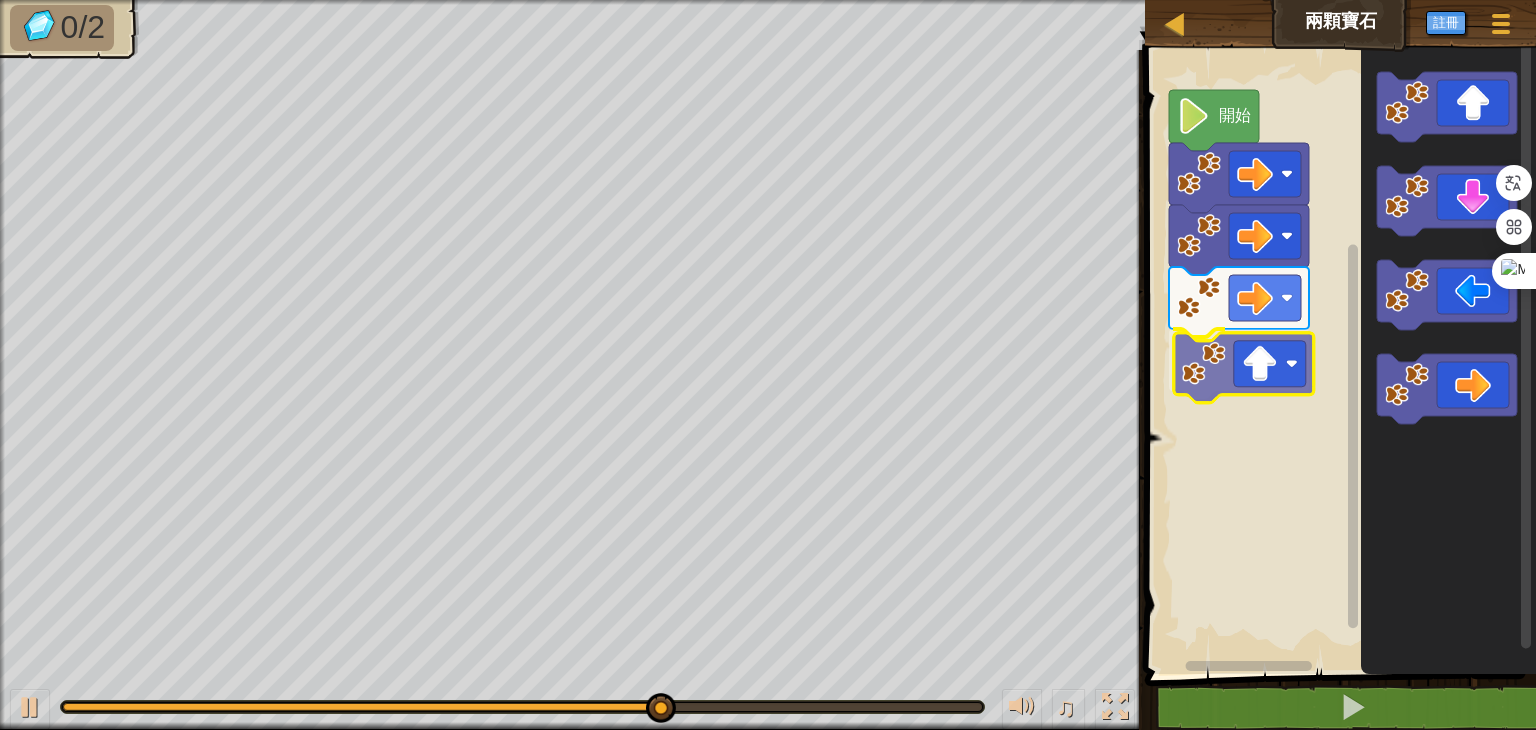 click on "開始" at bounding box center (1337, 357) 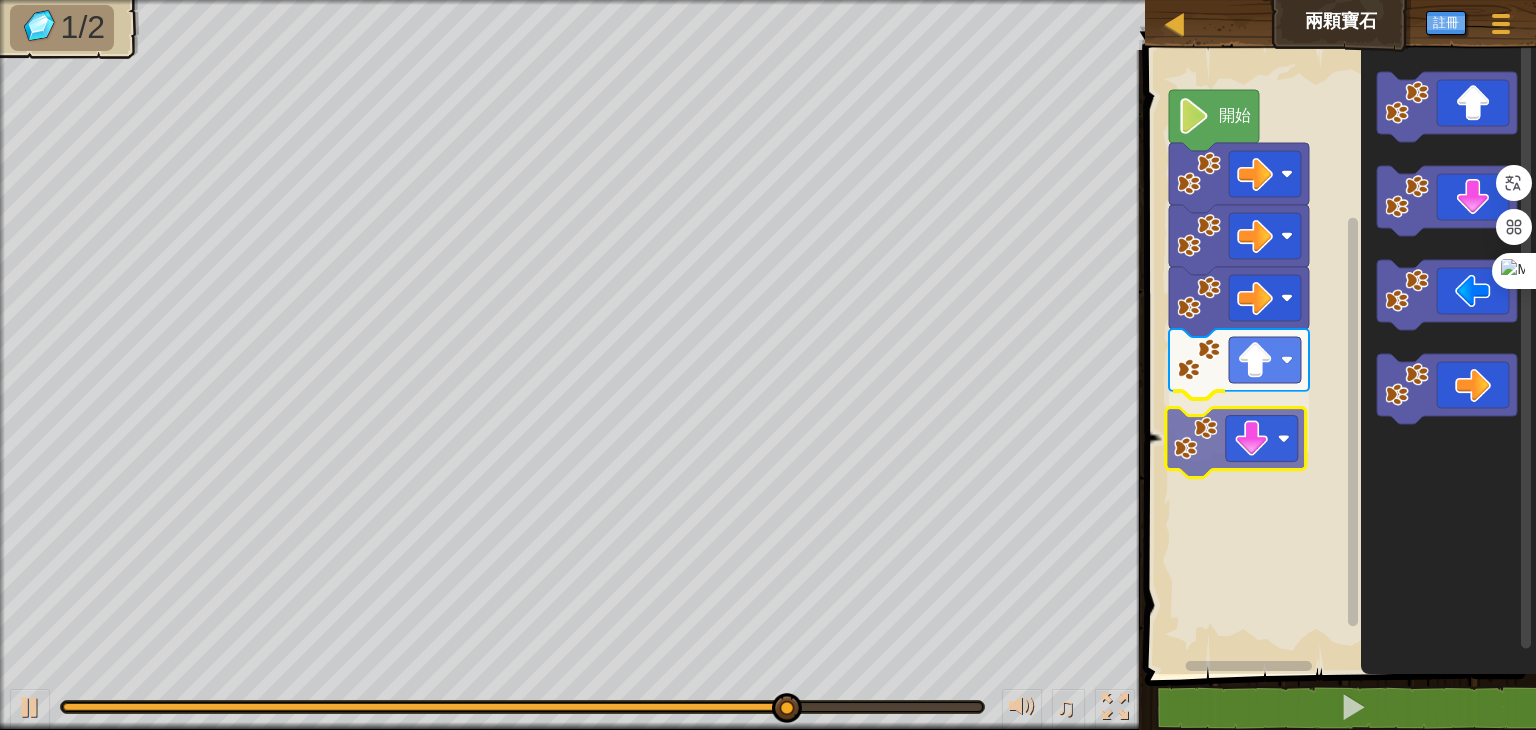 click on "開始" at bounding box center (1337, 357) 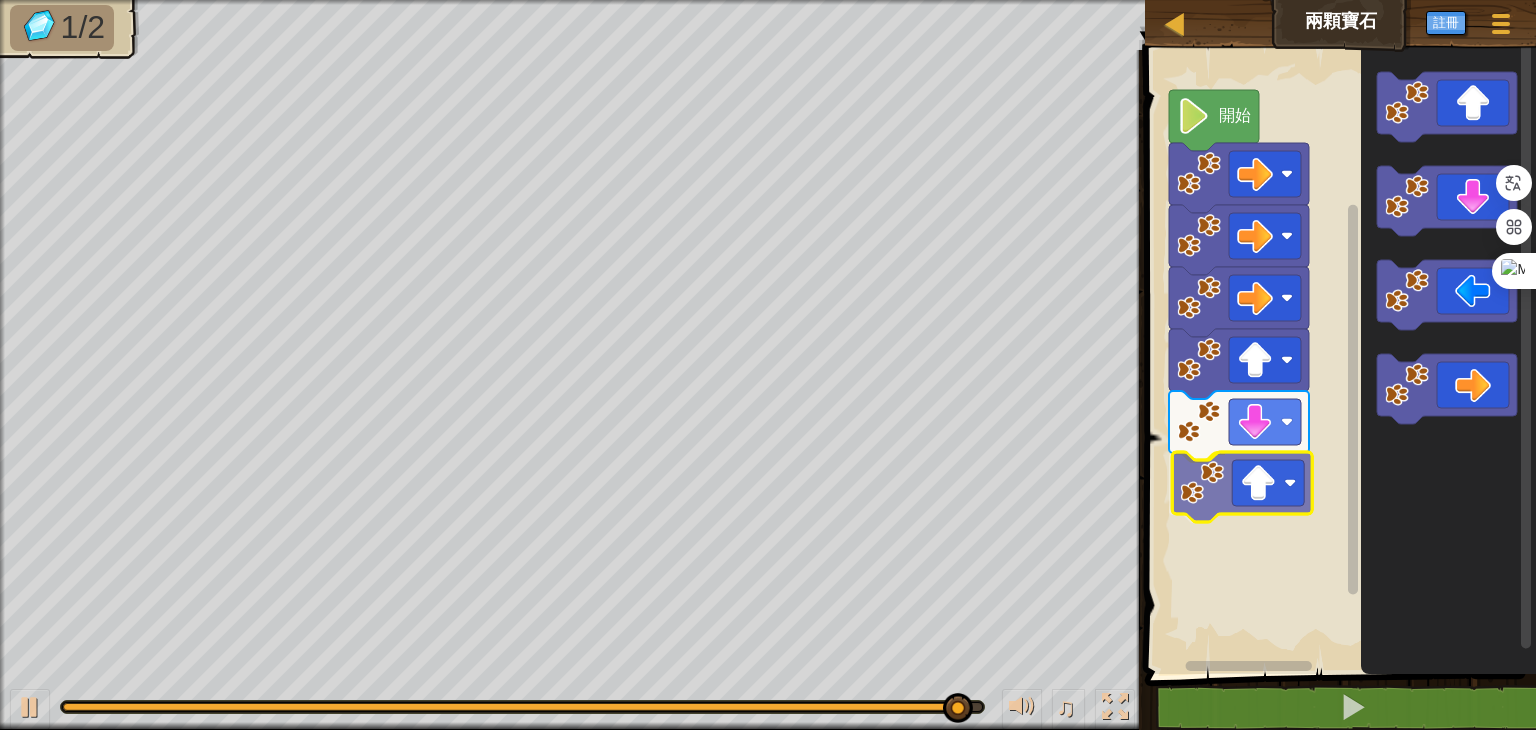 click on "開始" at bounding box center (1337, 357) 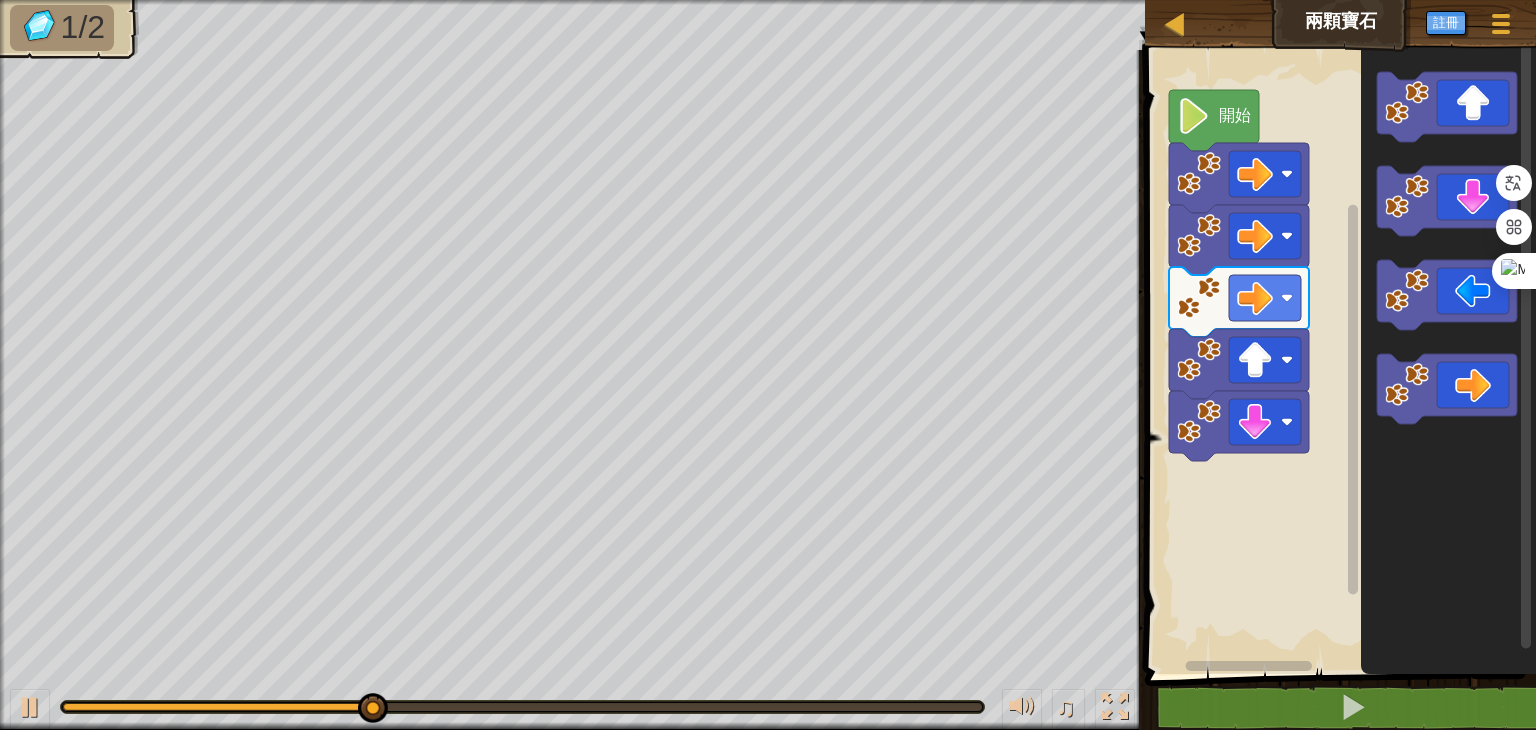 click on "開始" at bounding box center [1337, 357] 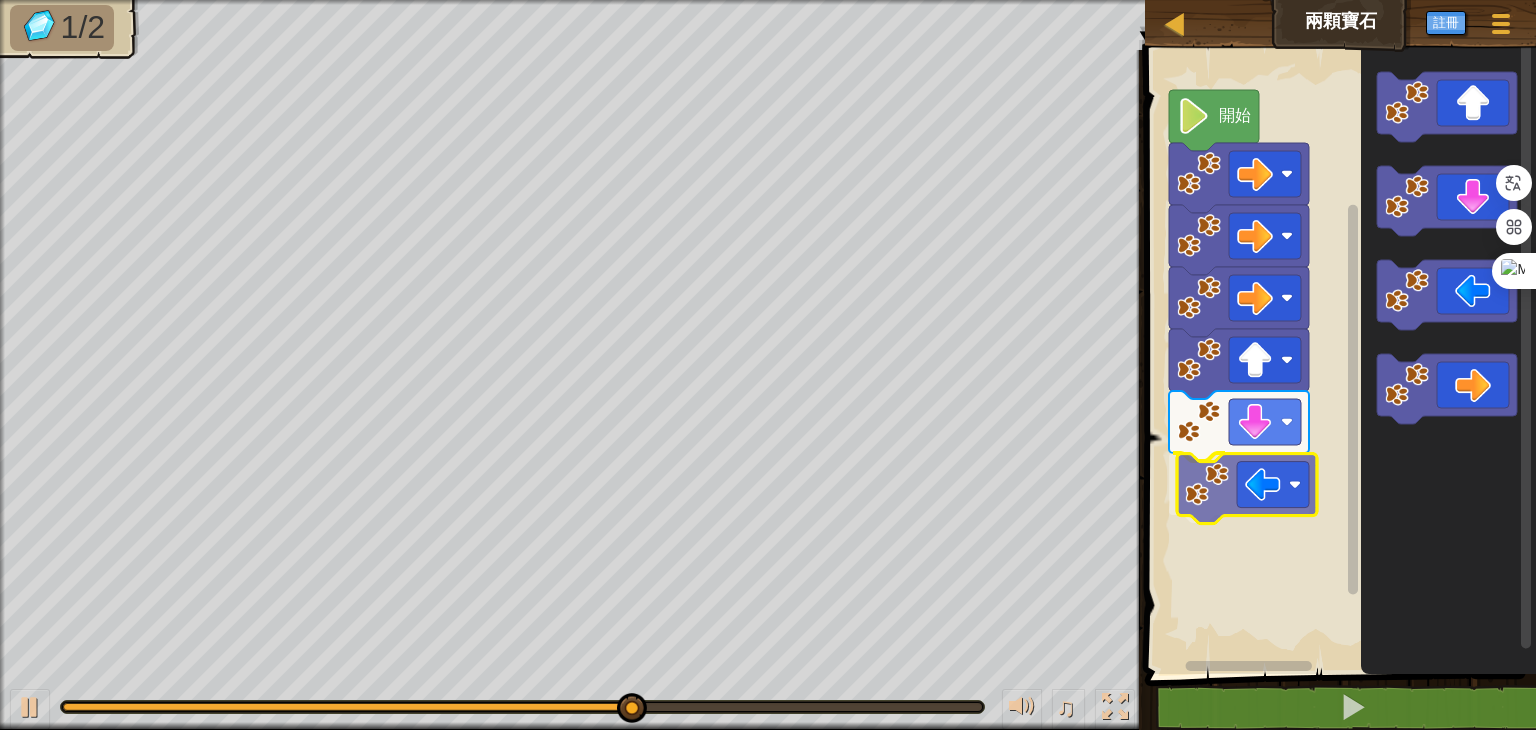 click on "開始" at bounding box center (1337, 357) 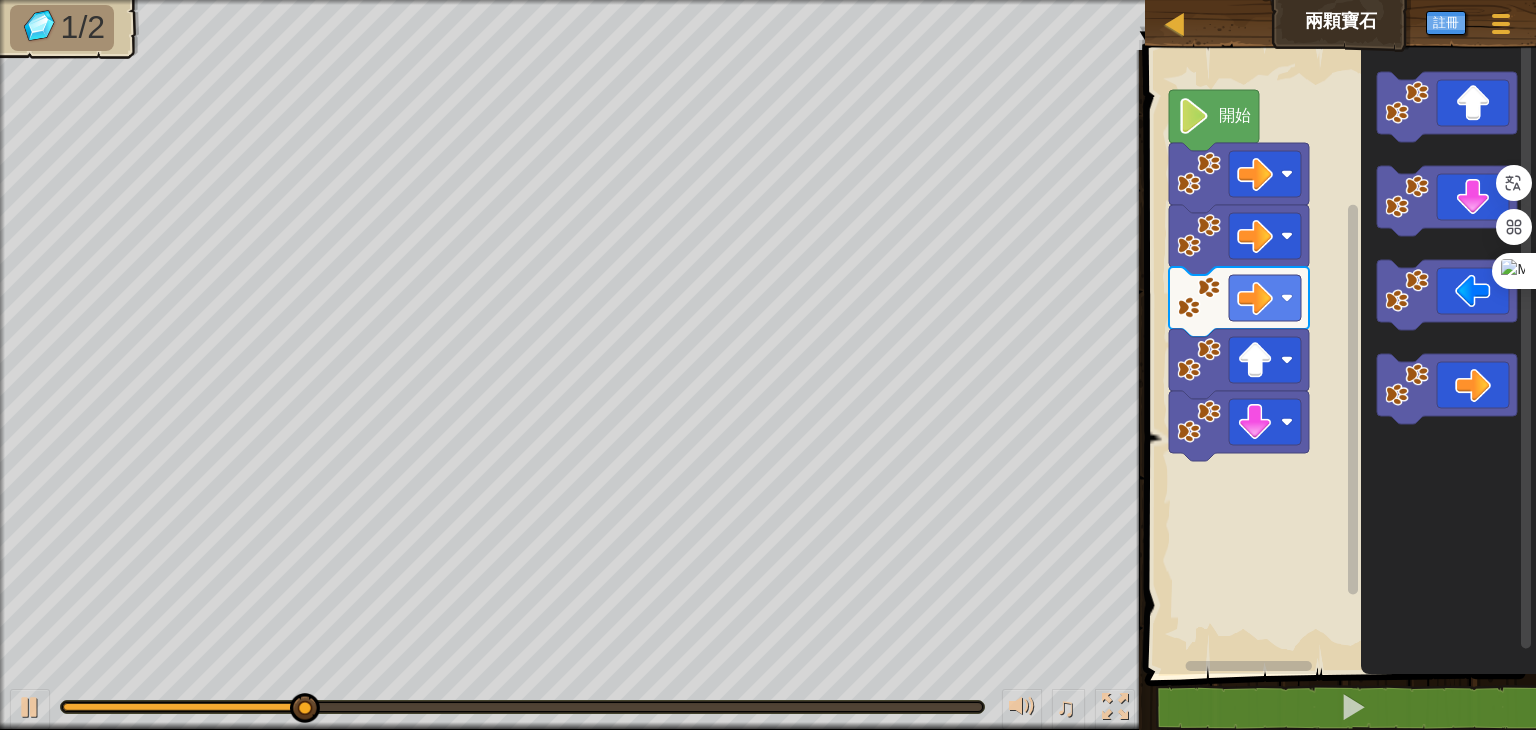 click on "開始" at bounding box center [1337, 357] 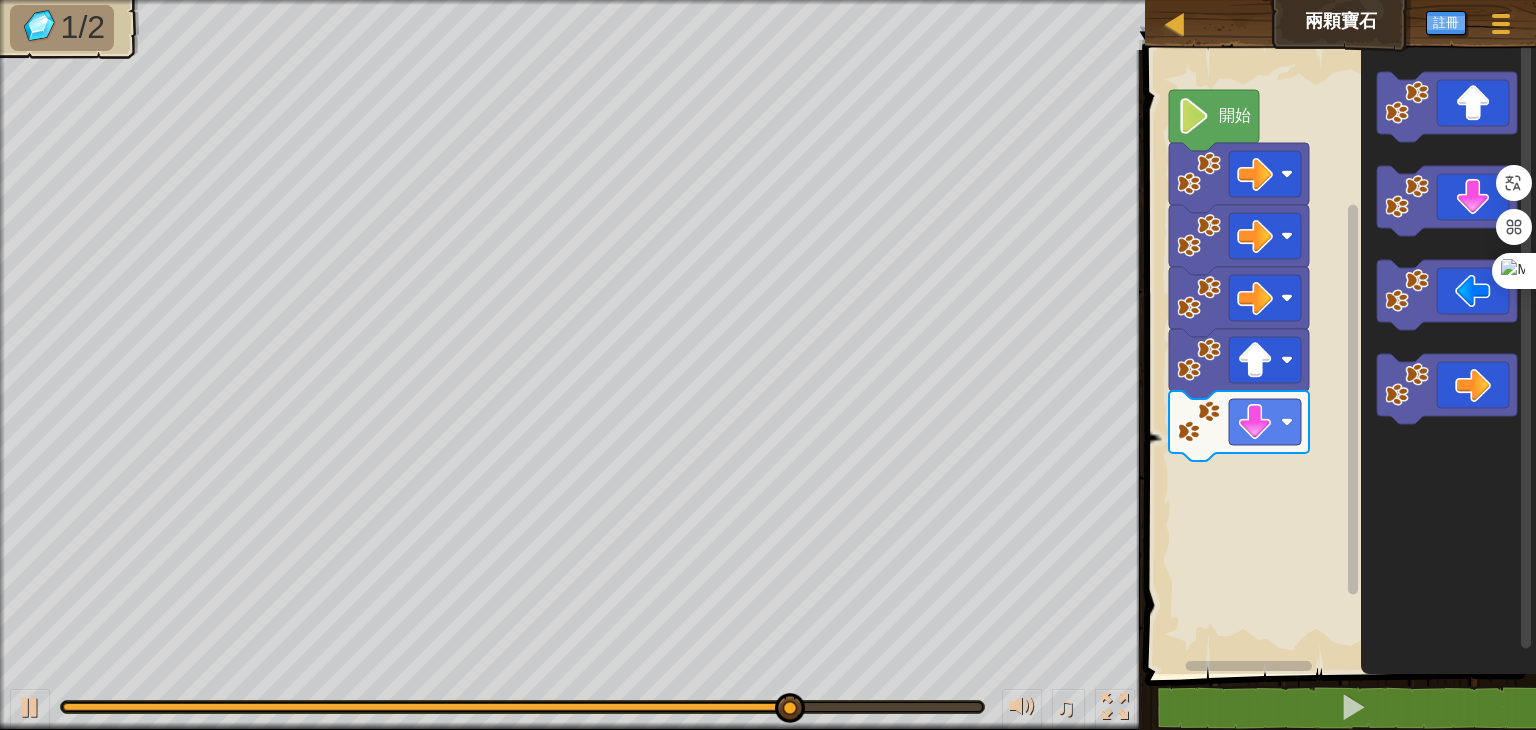 click on "開始" at bounding box center [1337, 357] 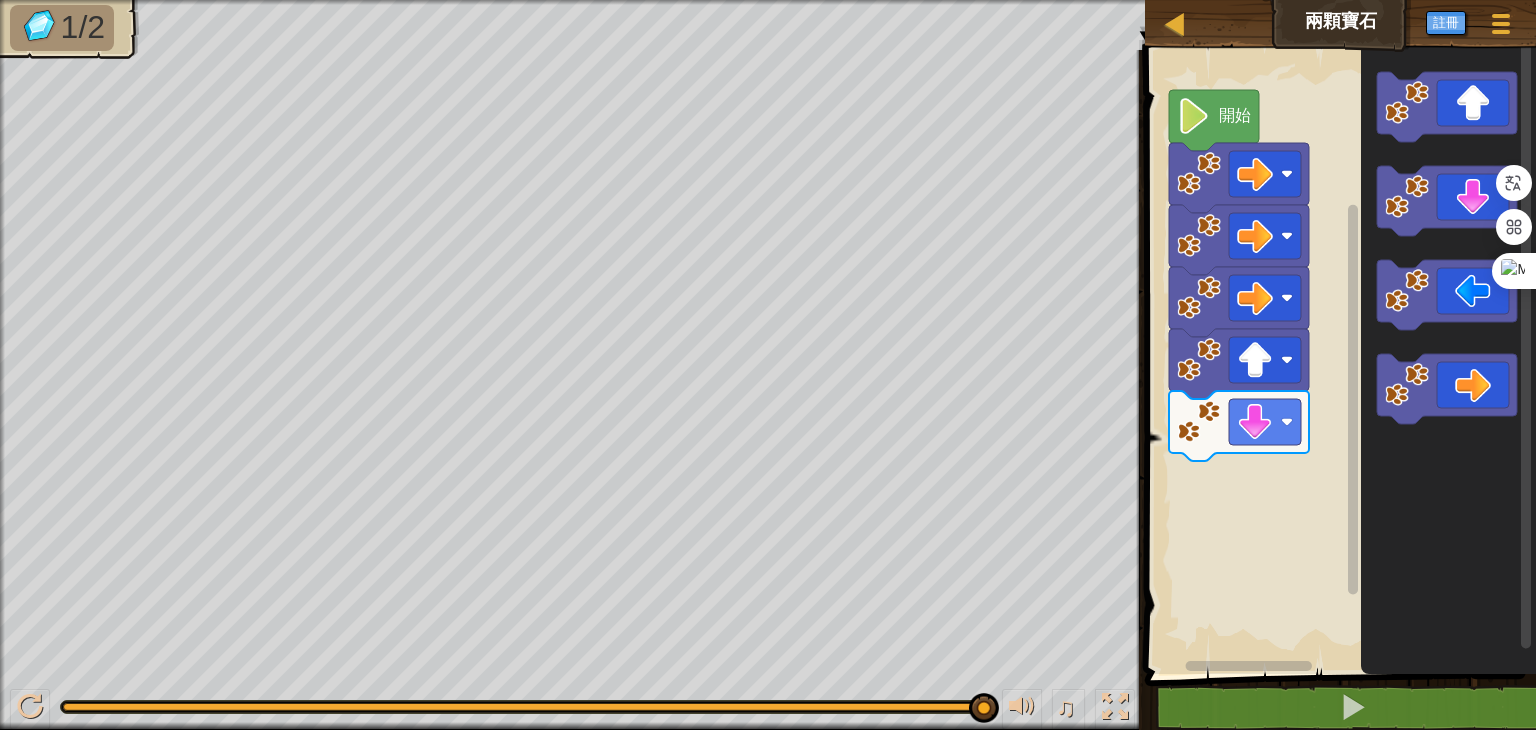 click on "開始" at bounding box center [1337, 357] 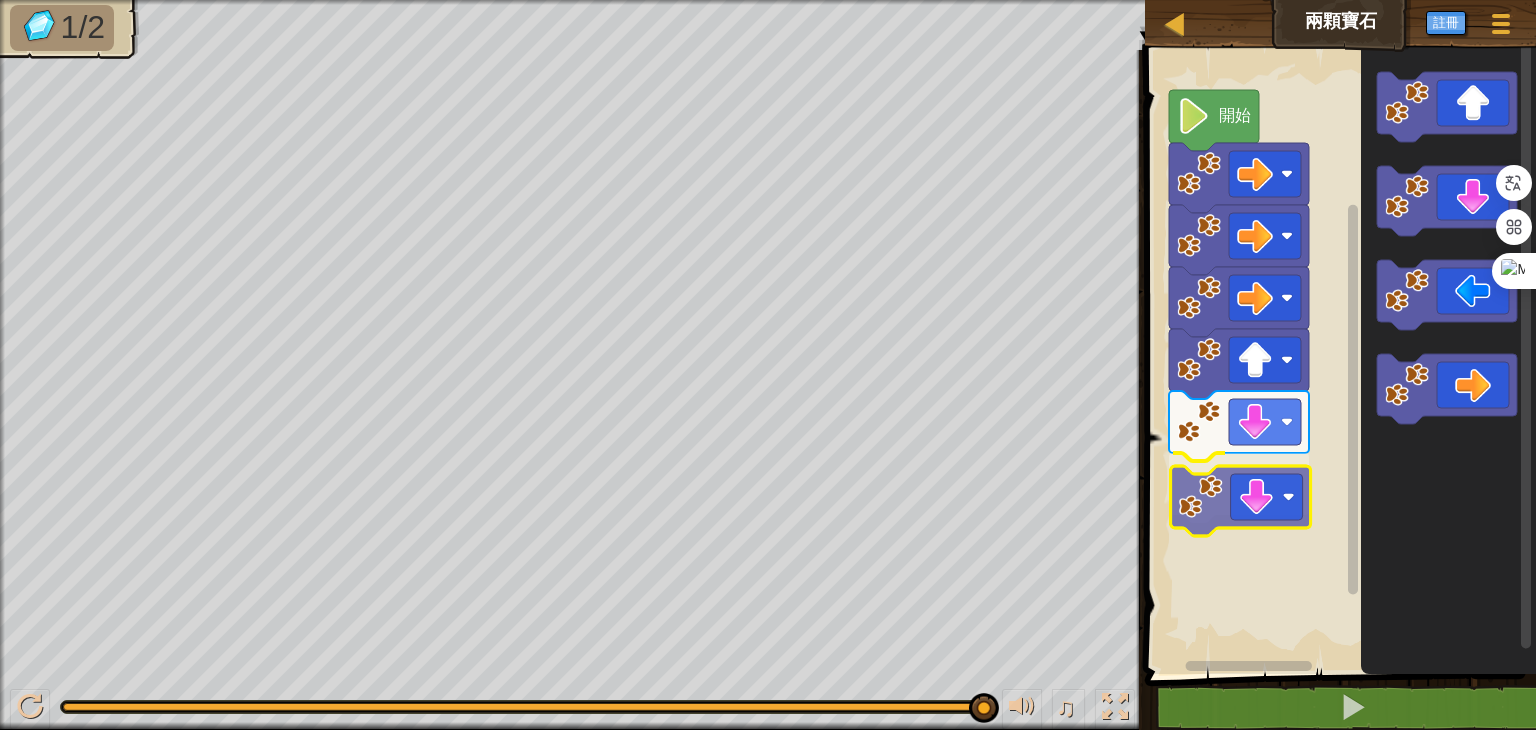 click on "開始" at bounding box center [1337, 357] 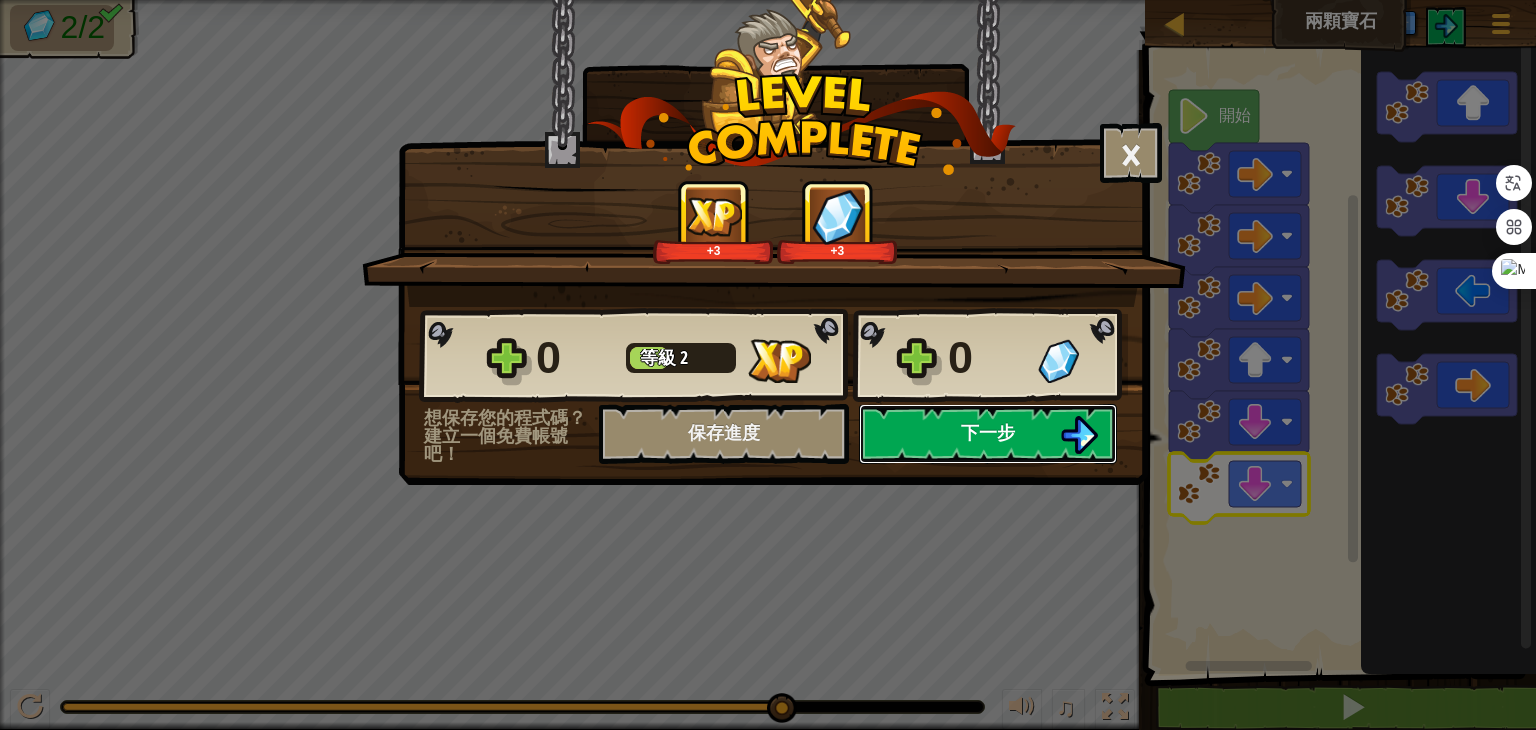 click on "下一步" at bounding box center (988, 432) 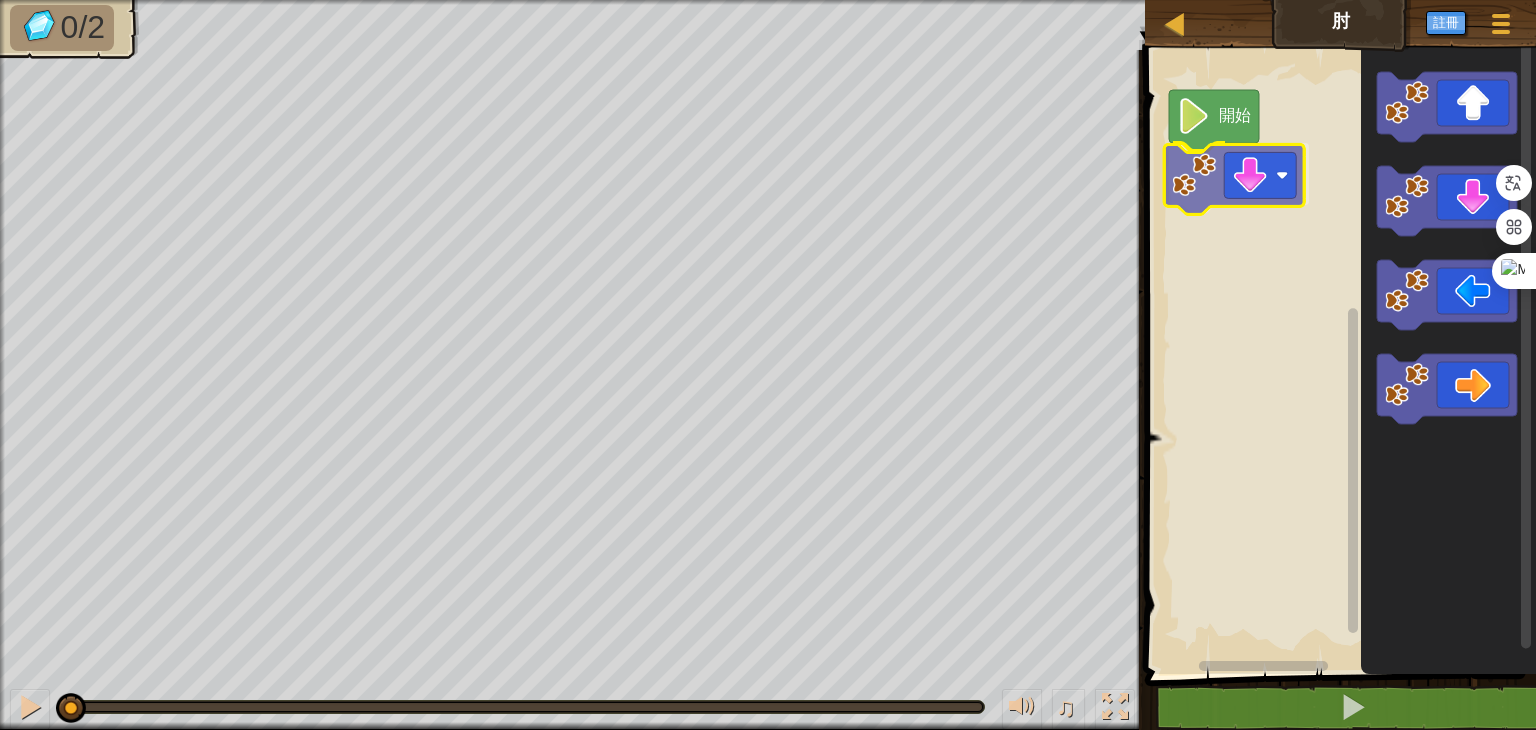 click on "開始" at bounding box center (1337, 357) 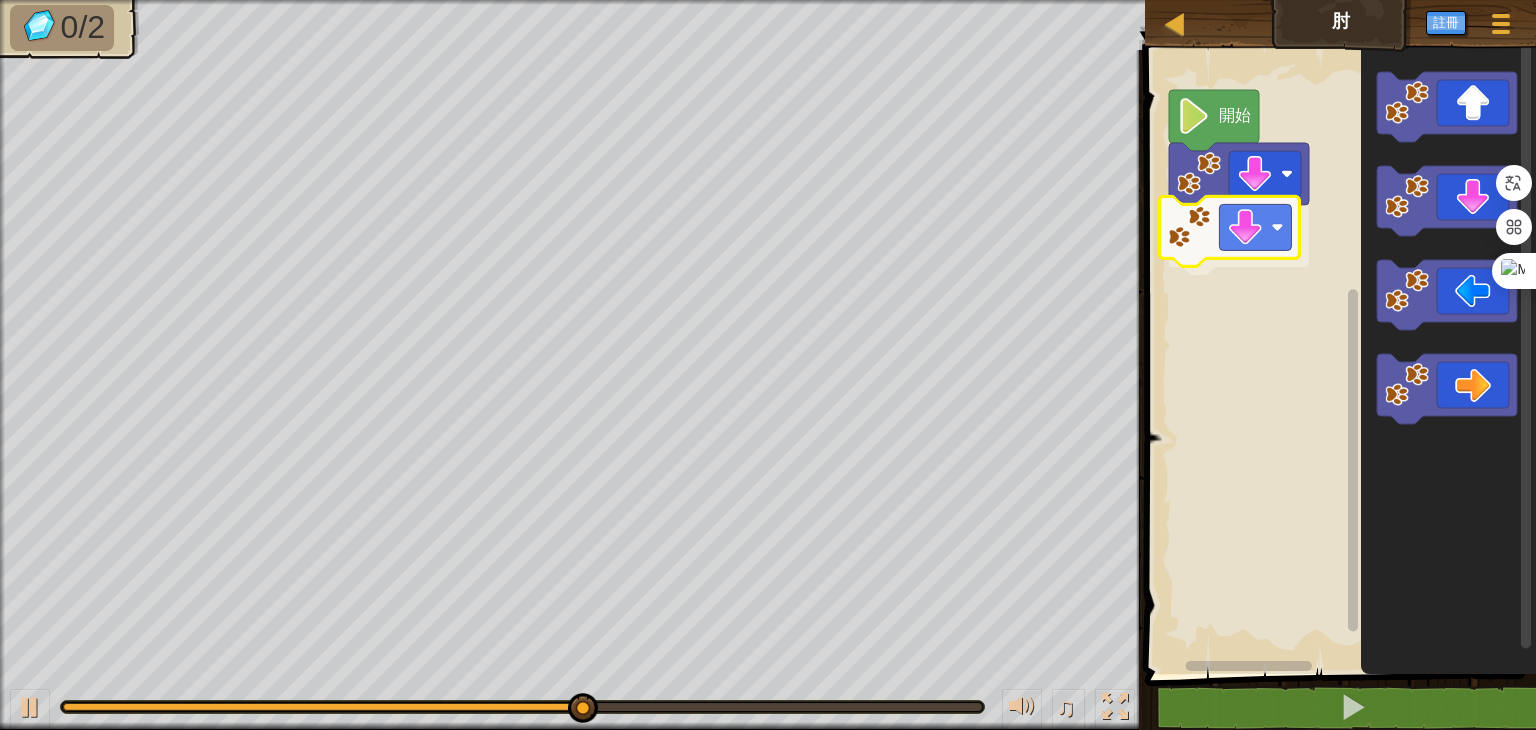 click on "開始" at bounding box center (1337, 357) 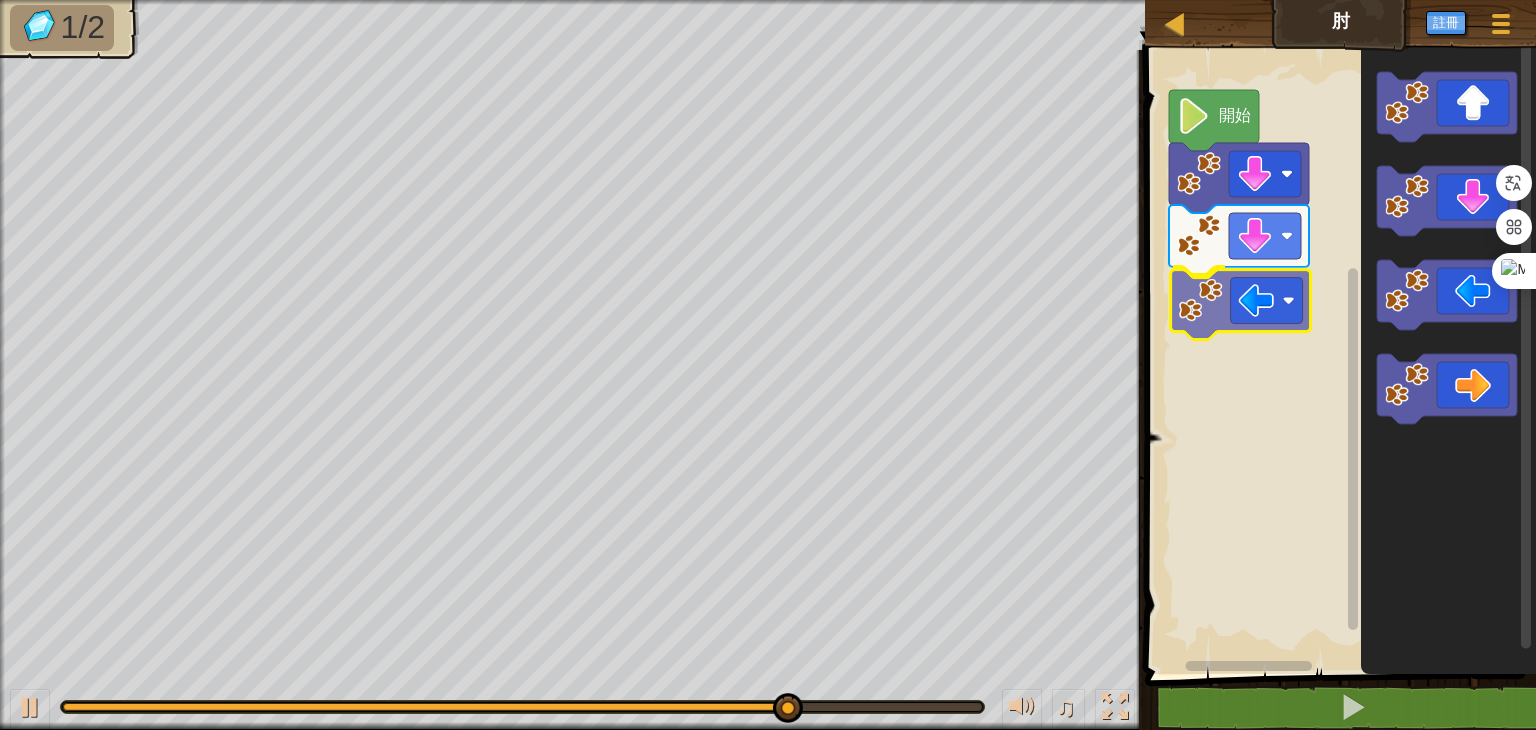 click on "開始" at bounding box center [1337, 357] 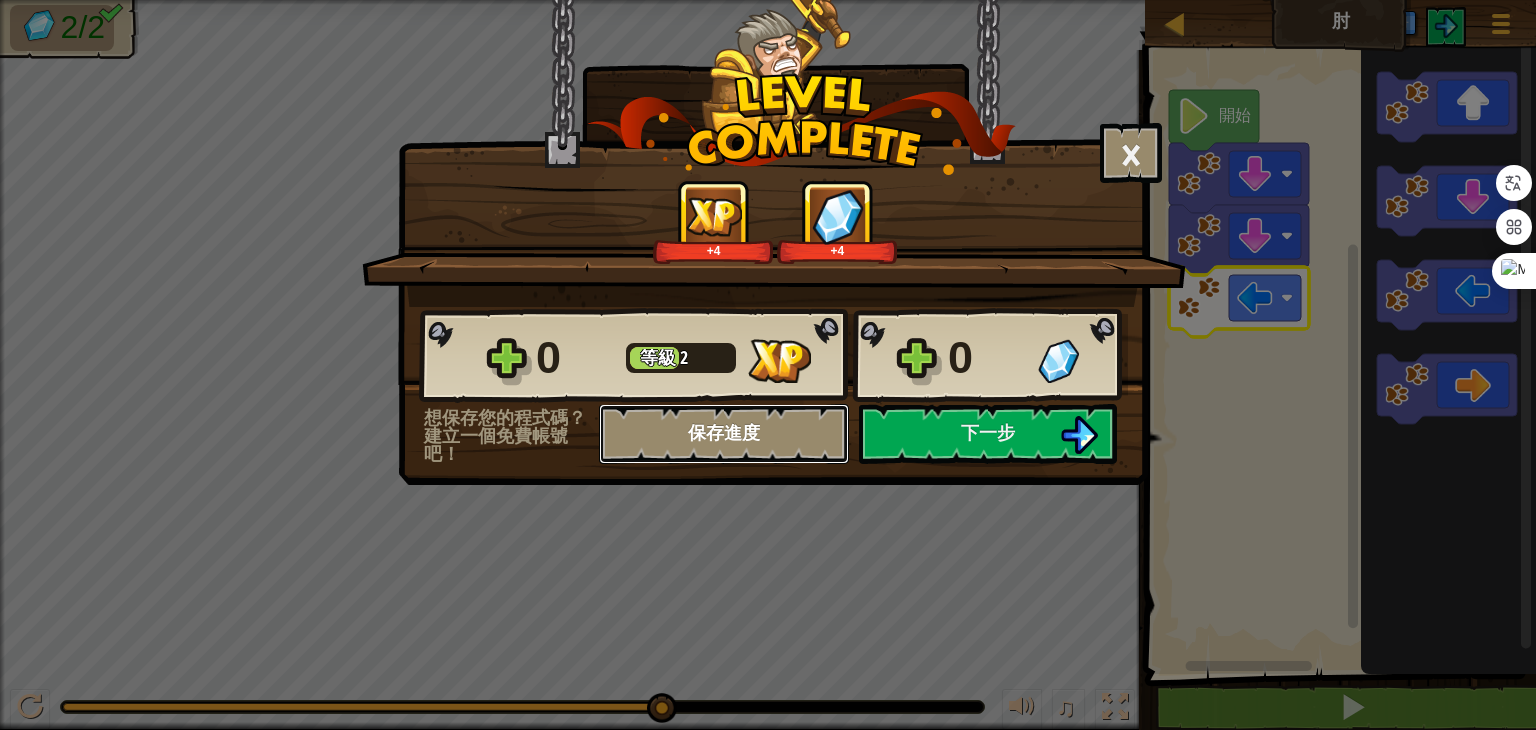 click on "保存進度" at bounding box center (724, 434) 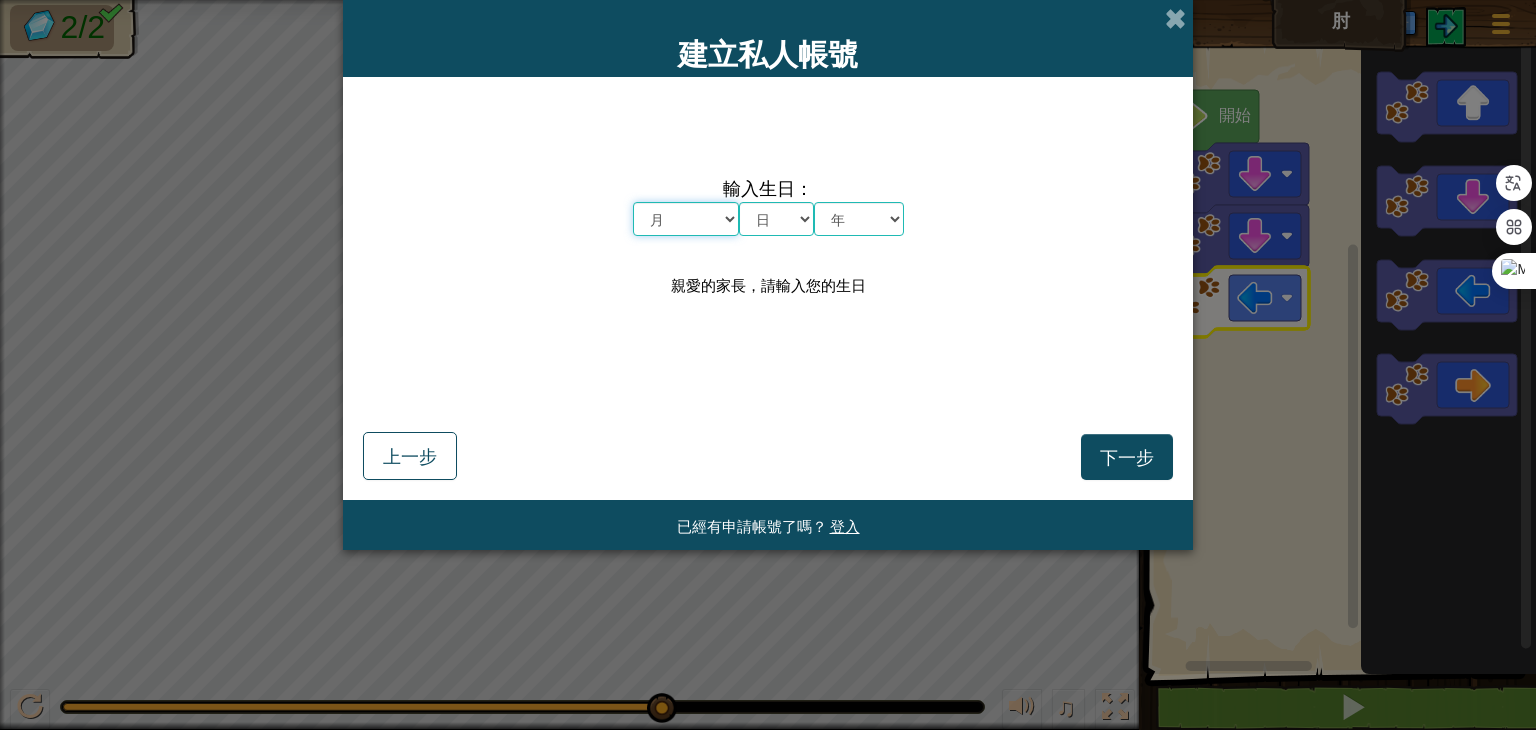 click on "月 一月 二月 三月 四月 五月 六月 七月 八月 九月 十月 十一月 十二月" at bounding box center [686, 219] 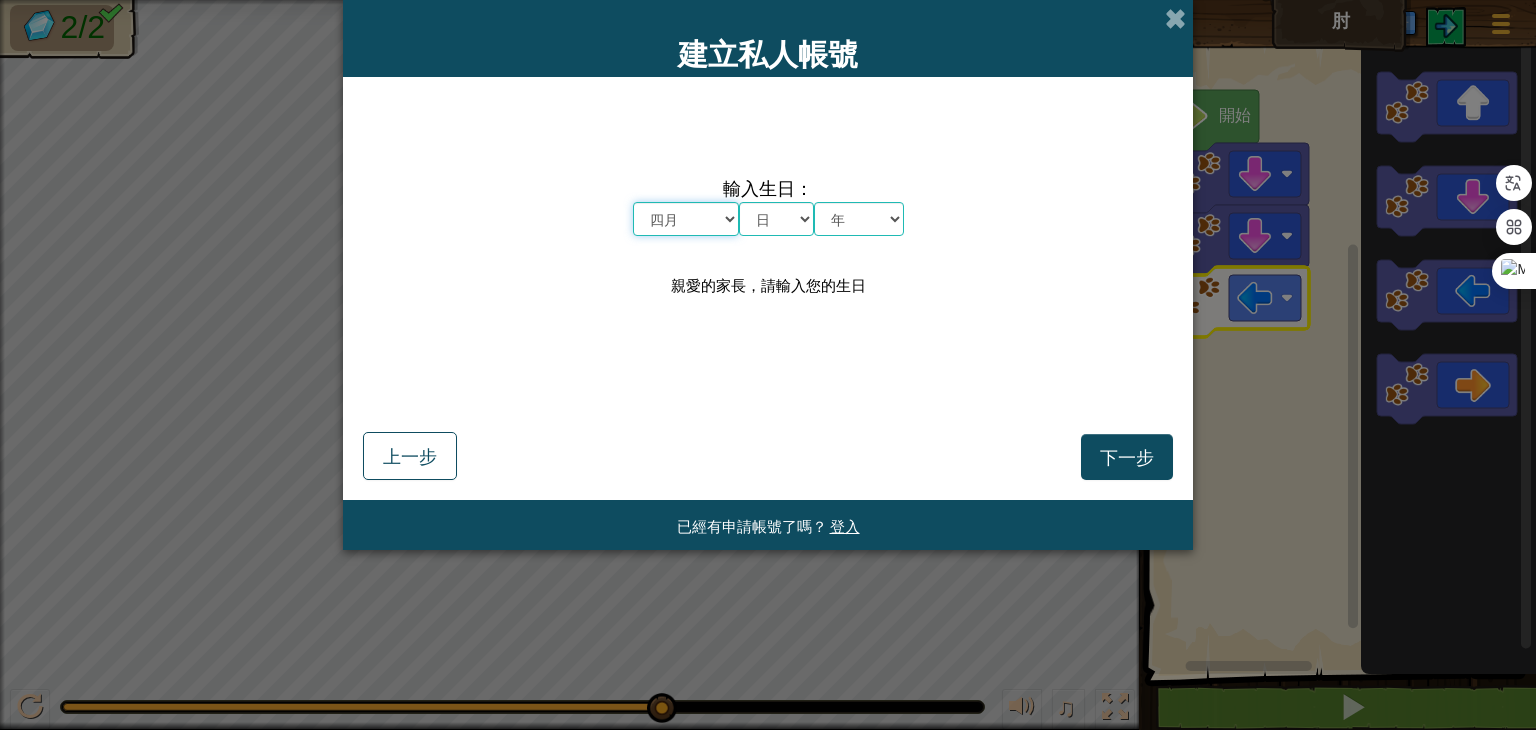 click on "月 一月 二月 三月 四月 五月 六月 七月 八月 九月 十月 十一月 十二月" at bounding box center (686, 219) 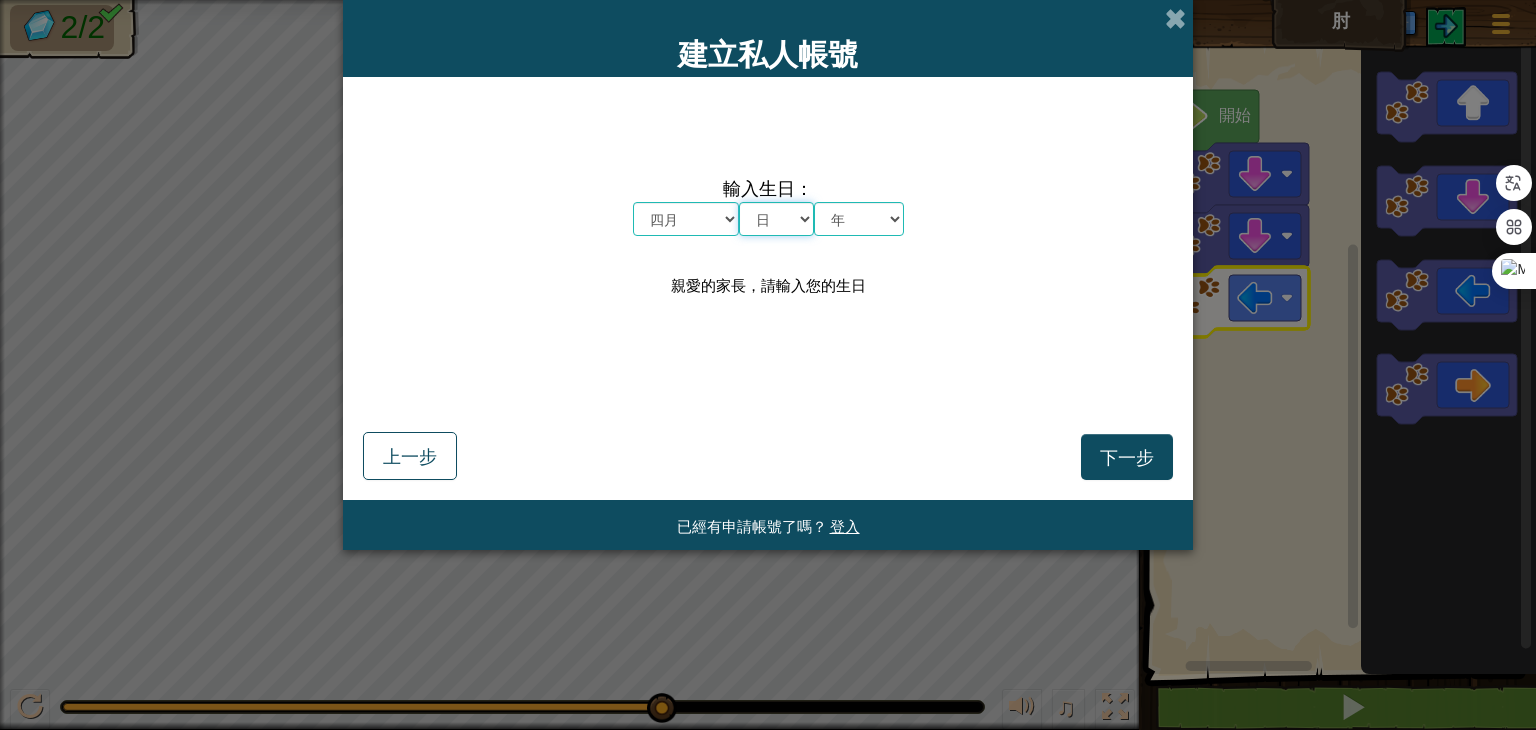 click on "日 1 2 3 4 5 6 7 8 9 10 11 12 13 14 15 16 17 18 19 20 21 22 23 24 25 26 27 28 29 30 31" at bounding box center (776, 219) 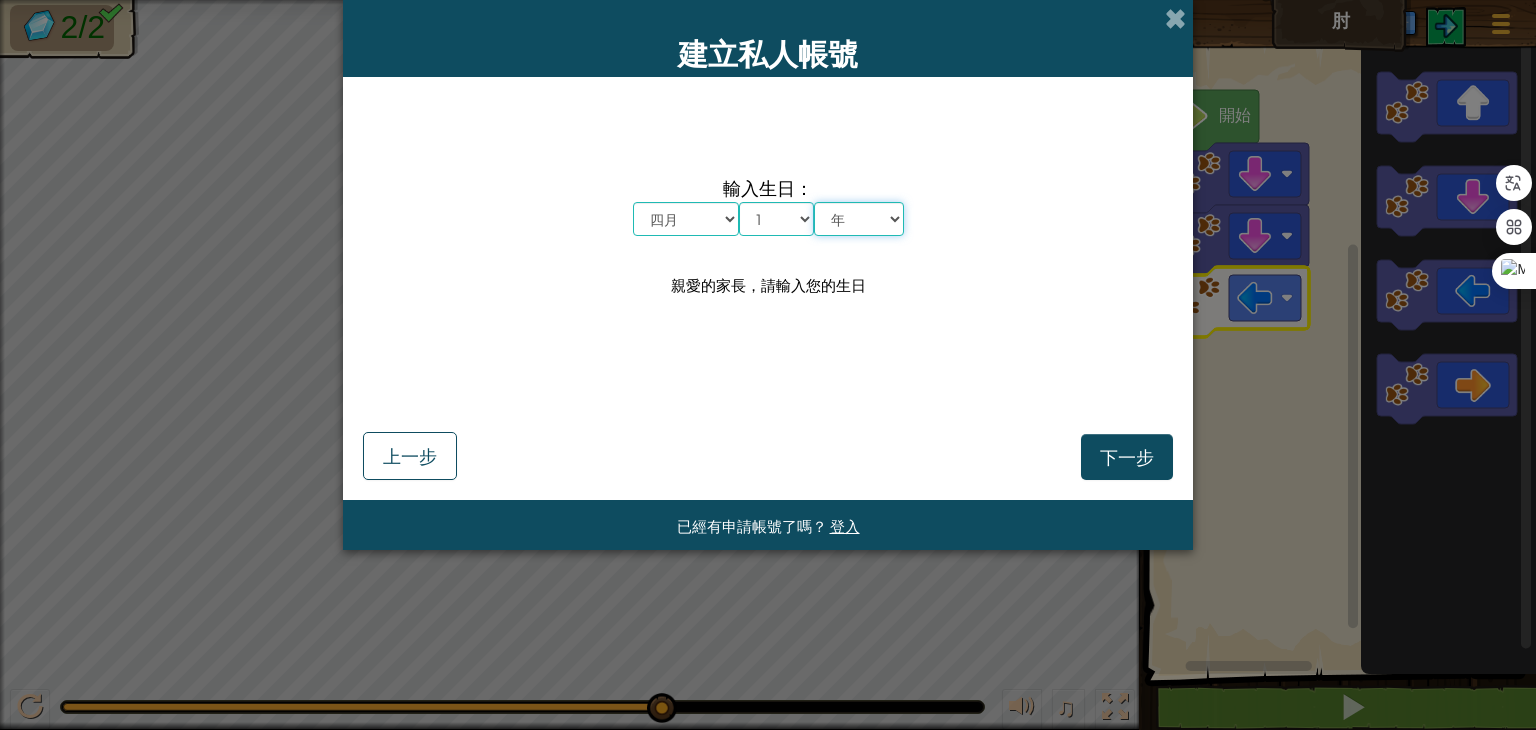click on "年 2025 2024 2023 2022 2021 2020 2019 2018 2017 2016 2015 2014 2013 2012 2011 2010 2009 2008 2007 2006 2005 2004 2003 2002 2001 2000 1999 1998 1997 1996 1995 1994 1993 1992 1991 1990 1989 1988 1987 1986 1985 1984 1983 1982 1981 1980 1979 1978 1977 1976 1975 1974 1973 1972 1971 1970 1969 1968 1967 1966 1965 1964 1963 1962 1961 1960 1959 1958 1957 1956 1955 1954 1953 1952 1951 1950 1949 1948 1947 1946 1945 1944 1943 1942 1941 1940 1939 1938 1937 1936 1935 1934 1933 1932 1931 1930 1929 1928 1927 1926" at bounding box center (859, 219) 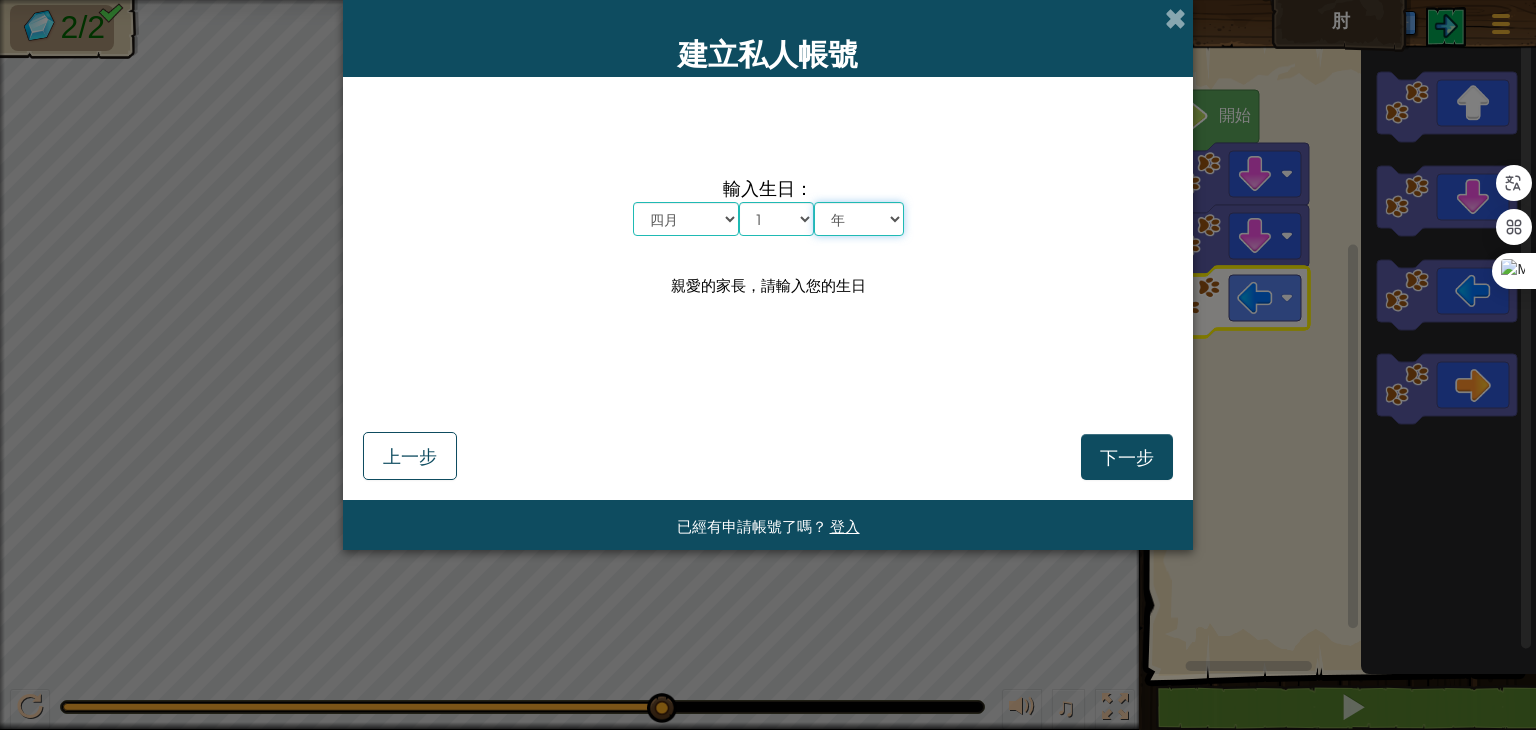 select on "2003" 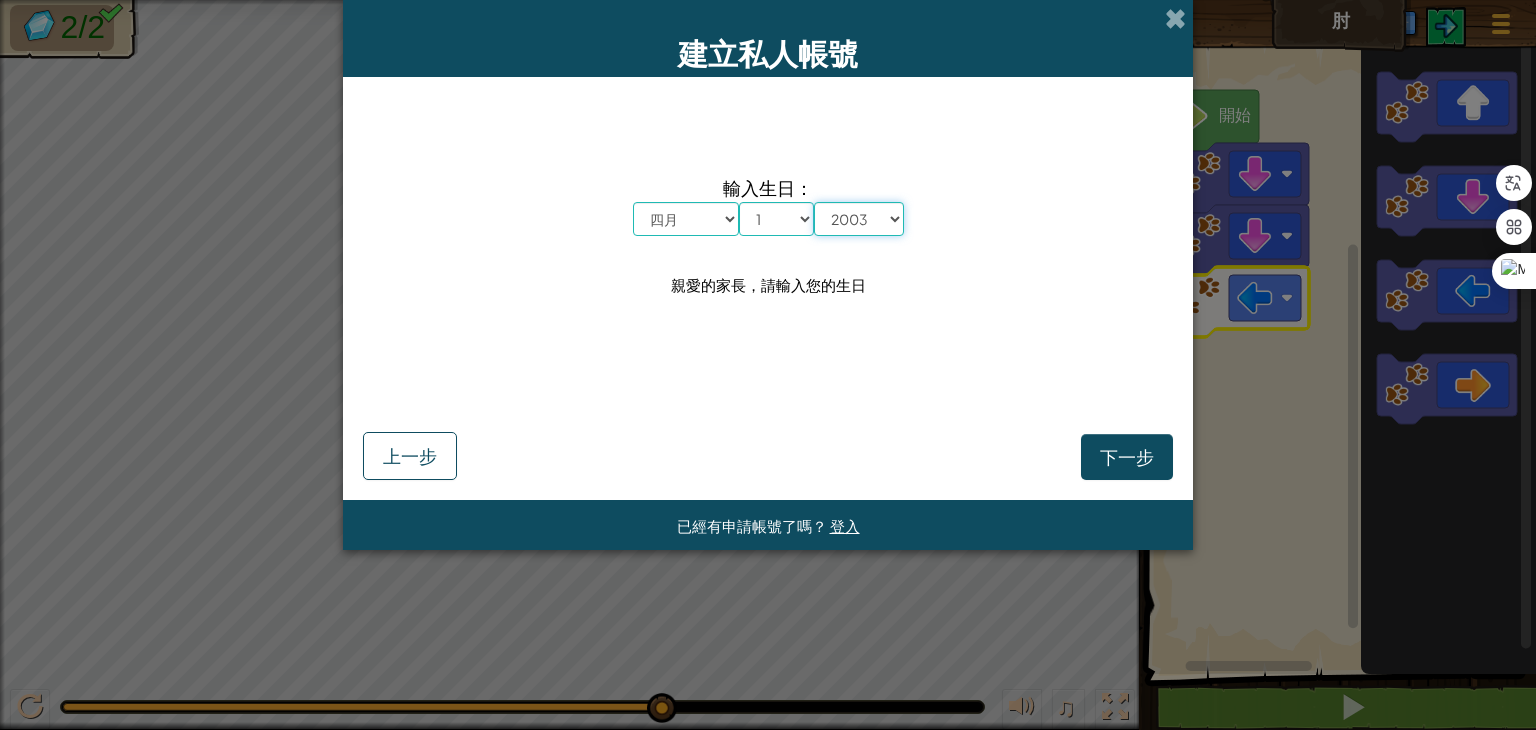 click on "年 2025 2024 2023 2022 2021 2020 2019 2018 2017 2016 2015 2014 2013 2012 2011 2010 2009 2008 2007 2006 2005 2004 2003 2002 2001 2000 1999 1998 1997 1996 1995 1994 1993 1992 1991 1990 1989 1988 1987 1986 1985 1984 1983 1982 1981 1980 1979 1978 1977 1976 1975 1974 1973 1972 1971 1970 1969 1968 1967 1966 1965 1964 1963 1962 1961 1960 1959 1958 1957 1956 1955 1954 1953 1952 1951 1950 1949 1948 1947 1946 1945 1944 1943 1942 1941 1940 1939 1938 1937 1936 1935 1934 1933 1932 1931 1930 1929 1928 1927 1926" at bounding box center (859, 219) 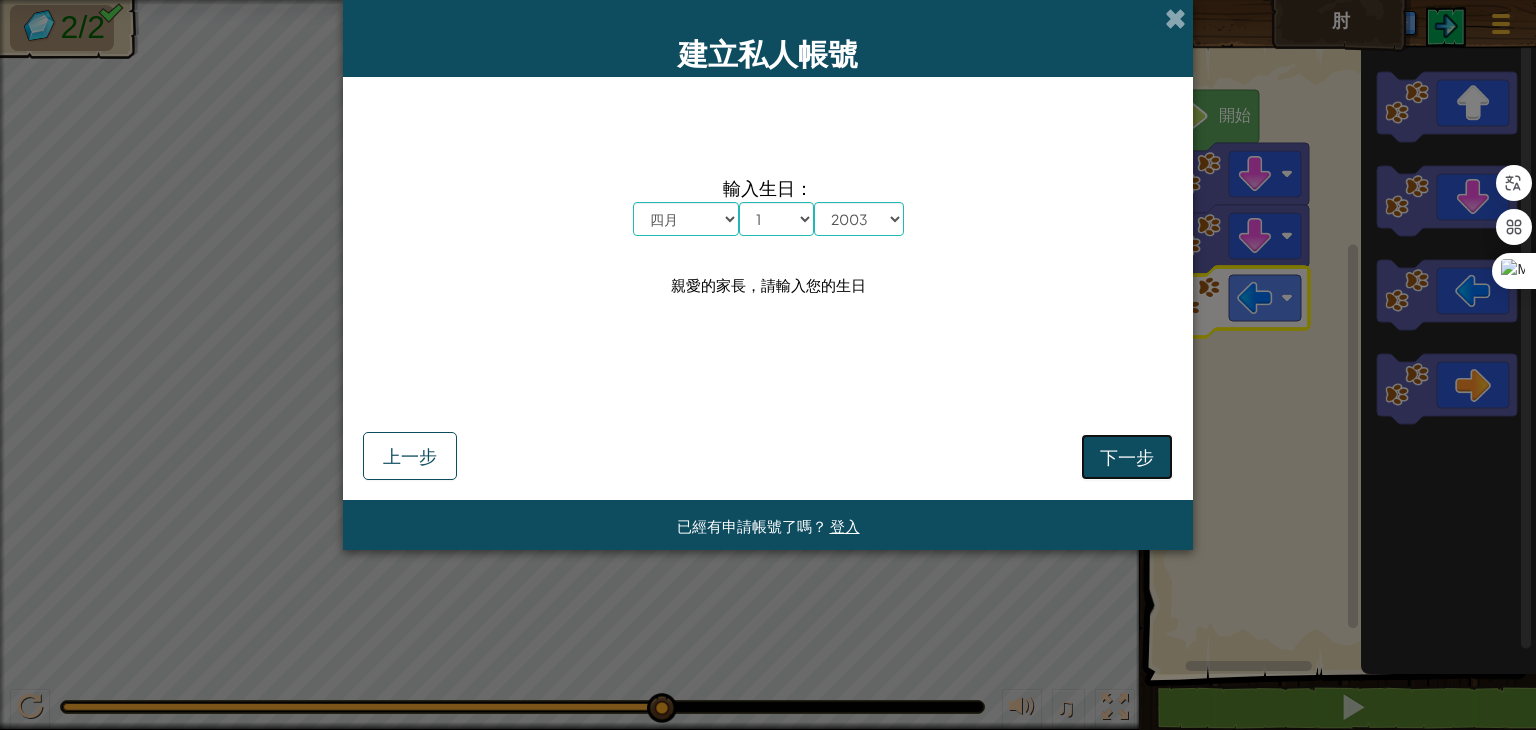 click on "下一步" at bounding box center (1127, 456) 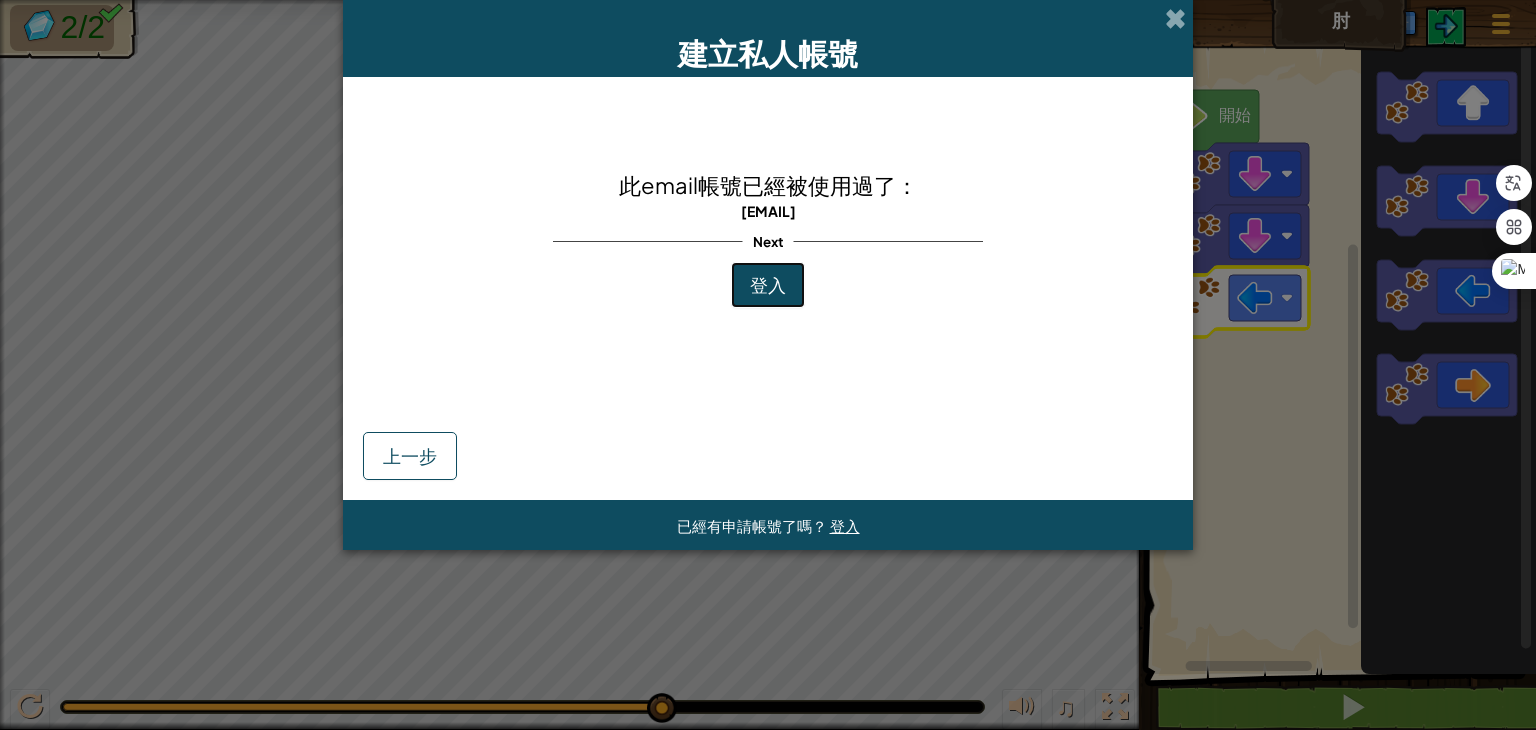 click on "登入" at bounding box center [768, 285] 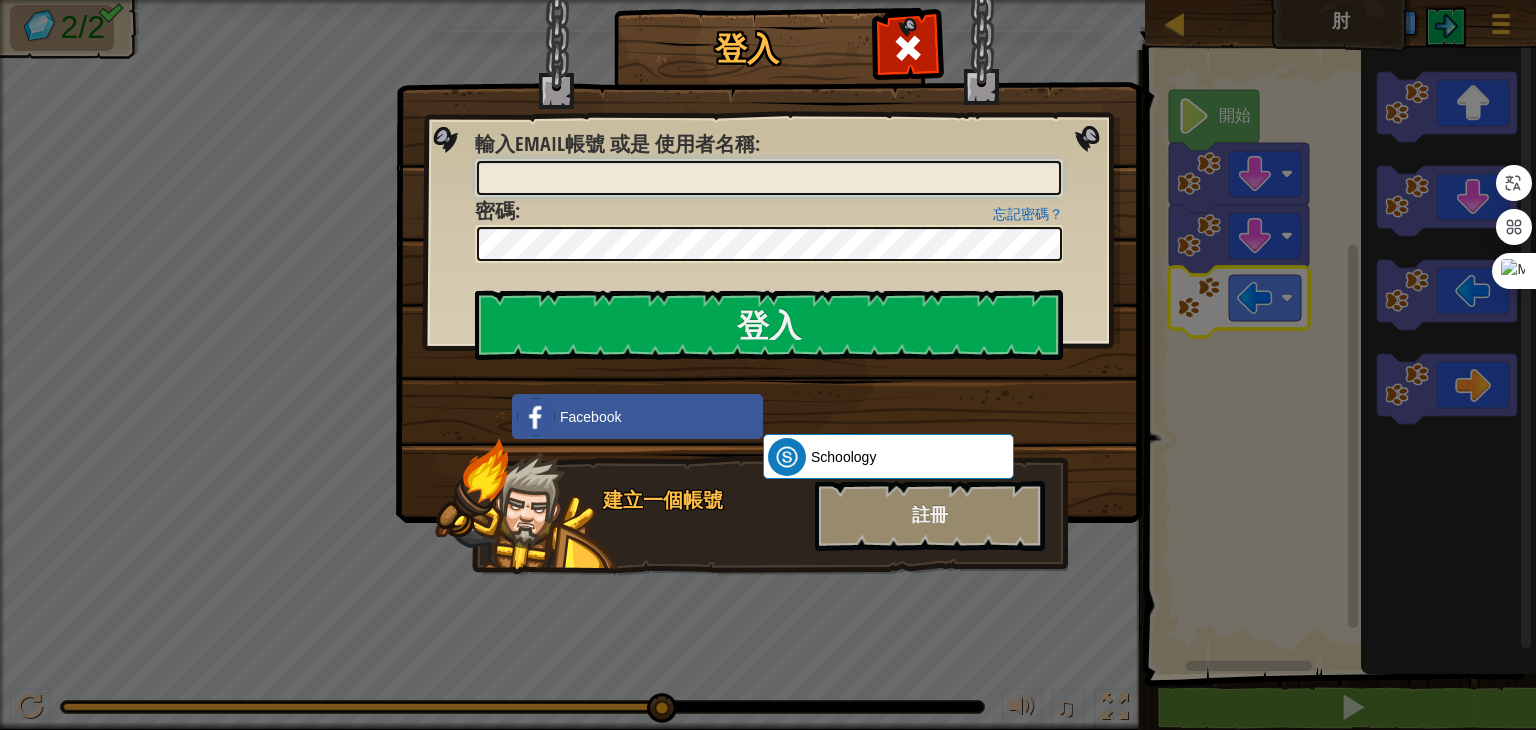 click on "輸入[EMAIL]帳號 或是 使用者名稱 :" at bounding box center (769, 178) 